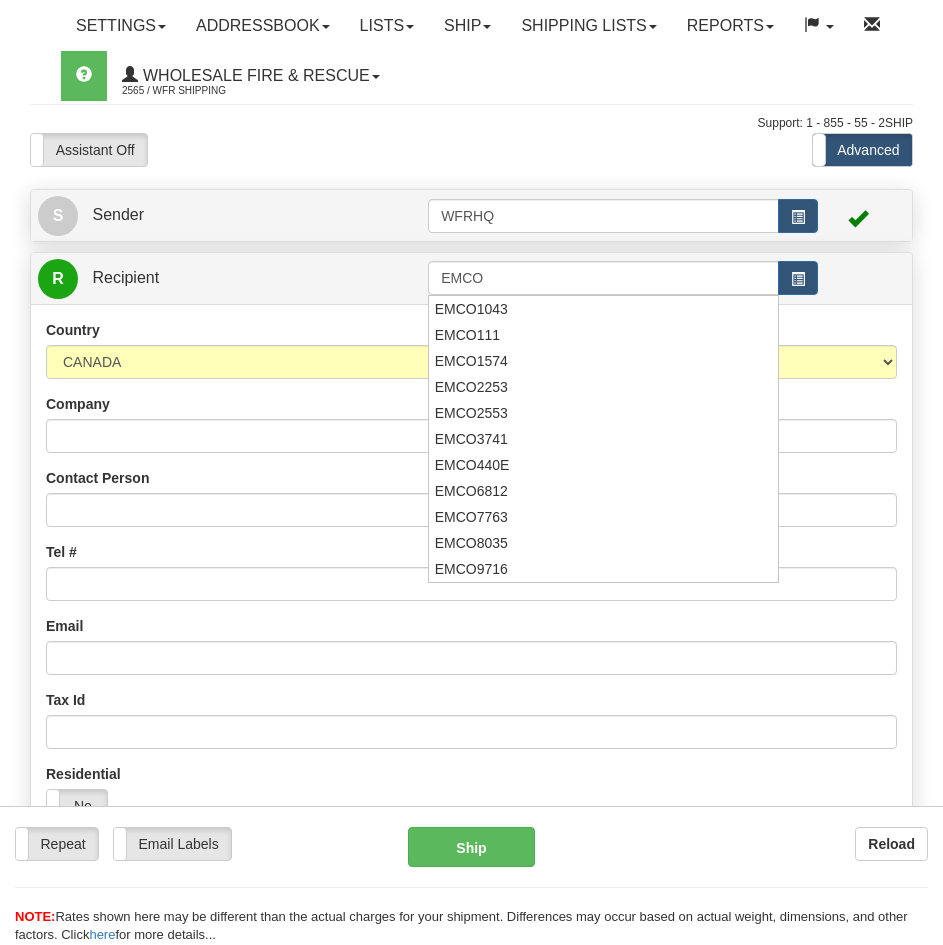 scroll, scrollTop: 0, scrollLeft: 0, axis: both 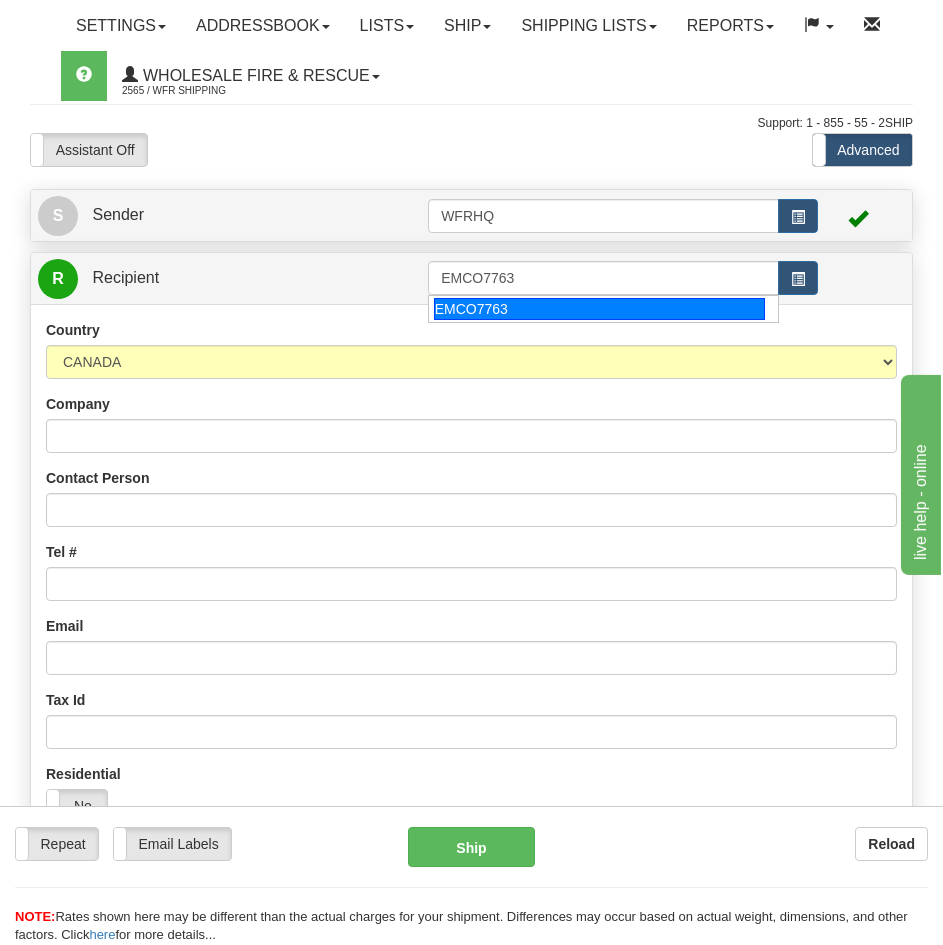 type on "EMCO7763" 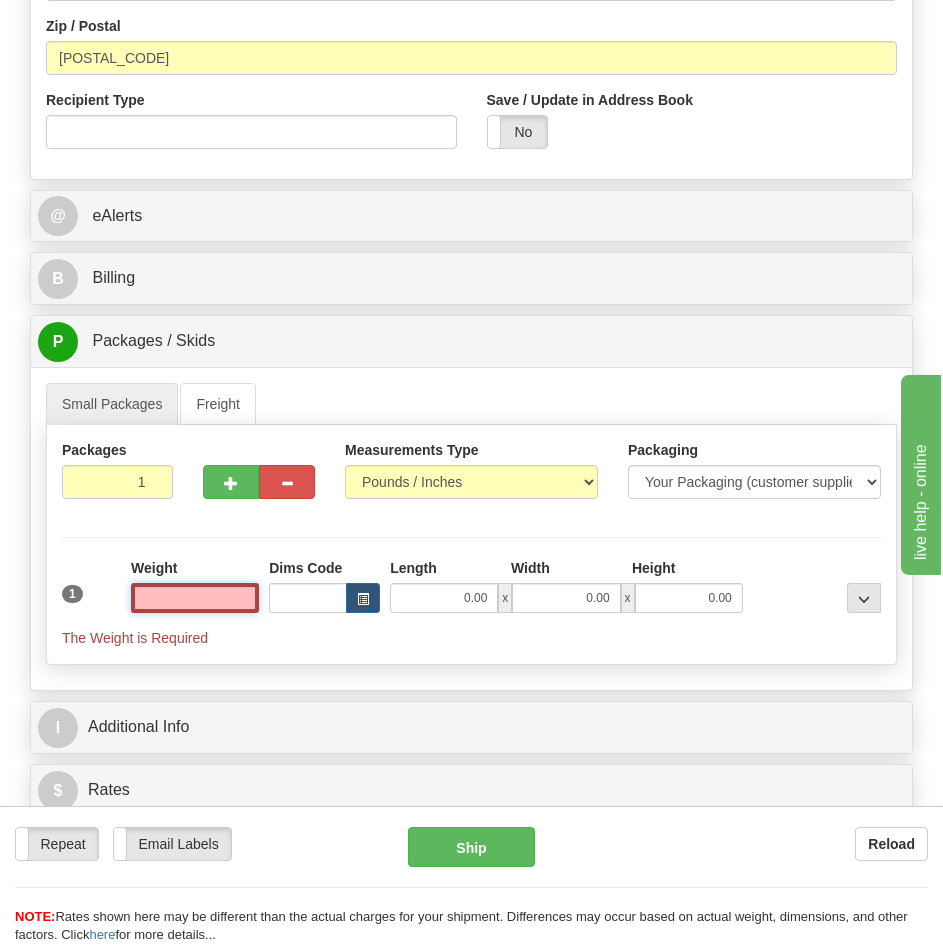 scroll, scrollTop: 1222, scrollLeft: 0, axis: vertical 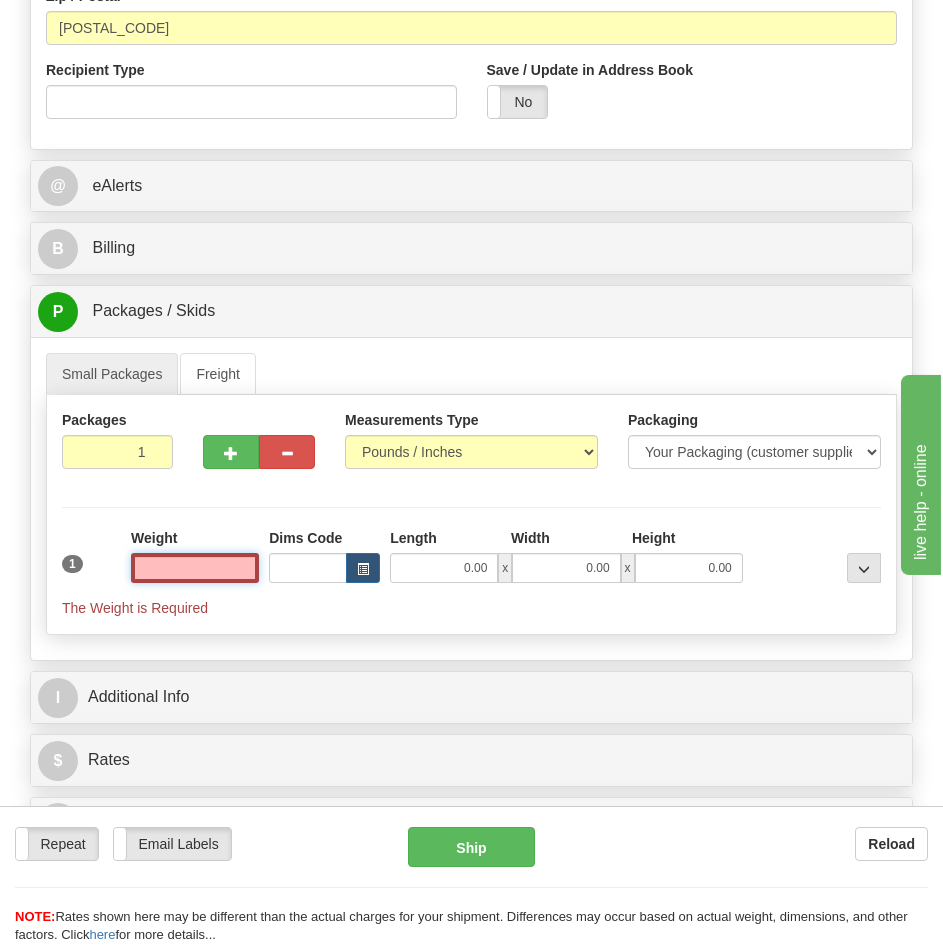 click at bounding box center (195, 568) 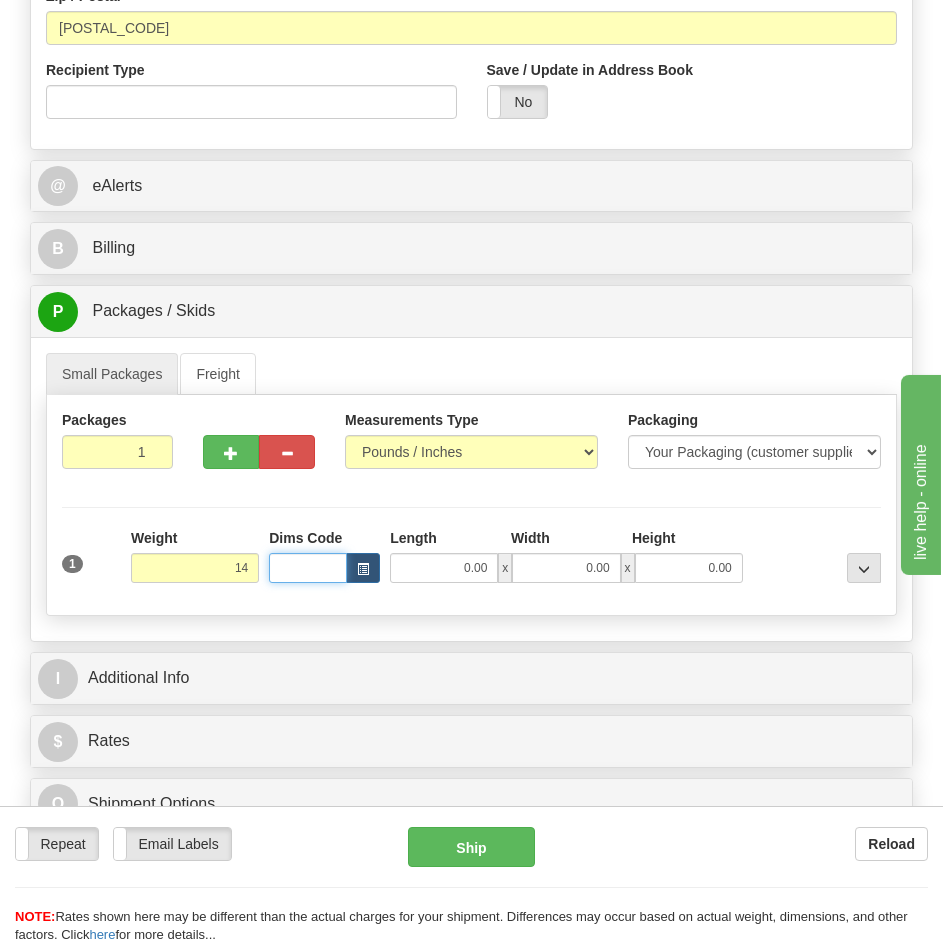 type on "14.00" 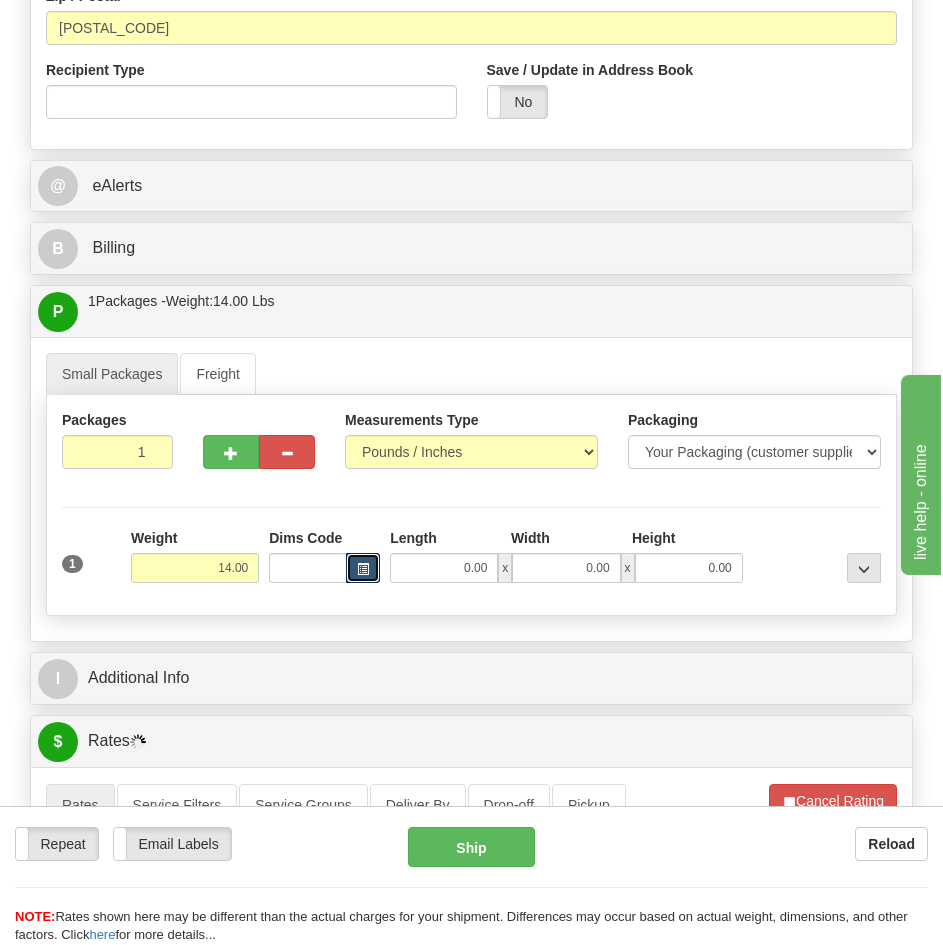 type 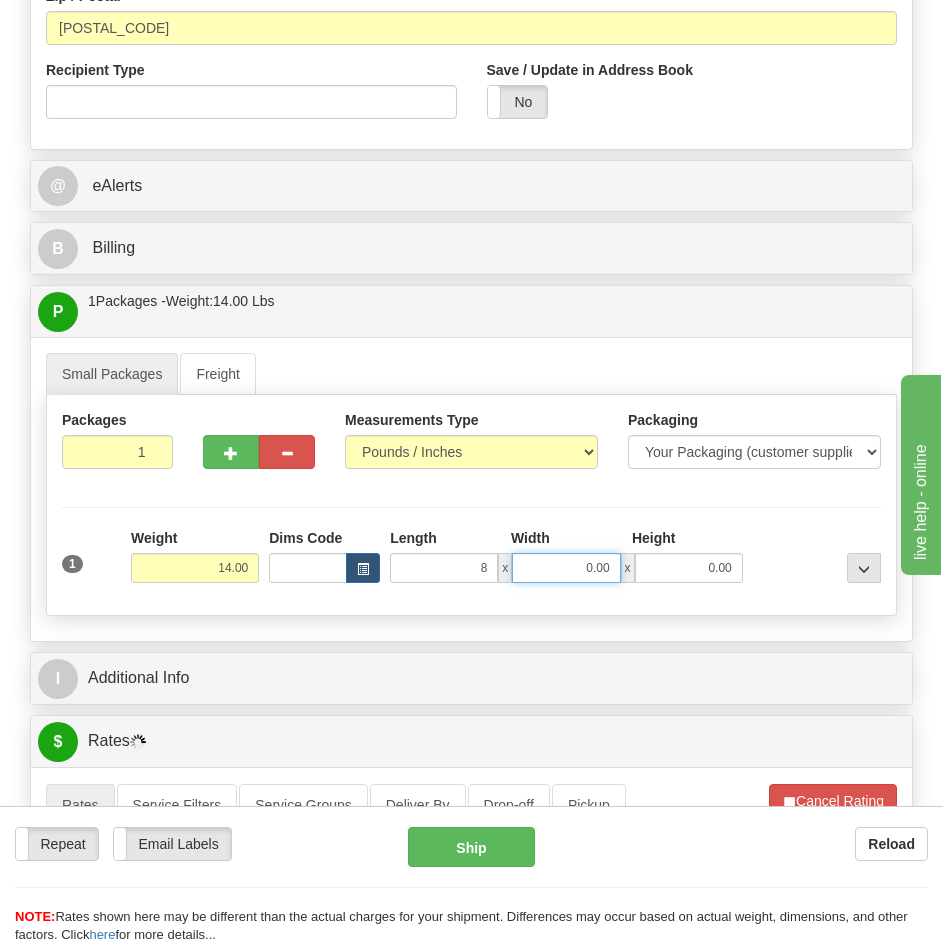 type on "8.00" 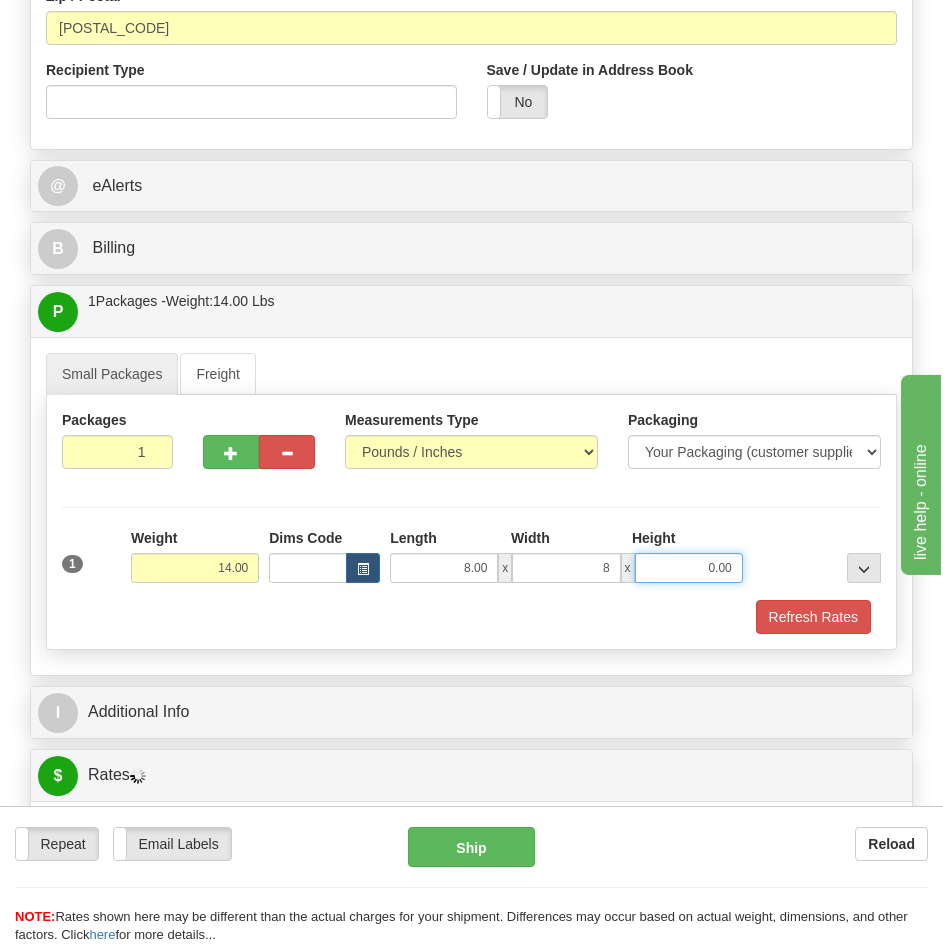 type on "8.00" 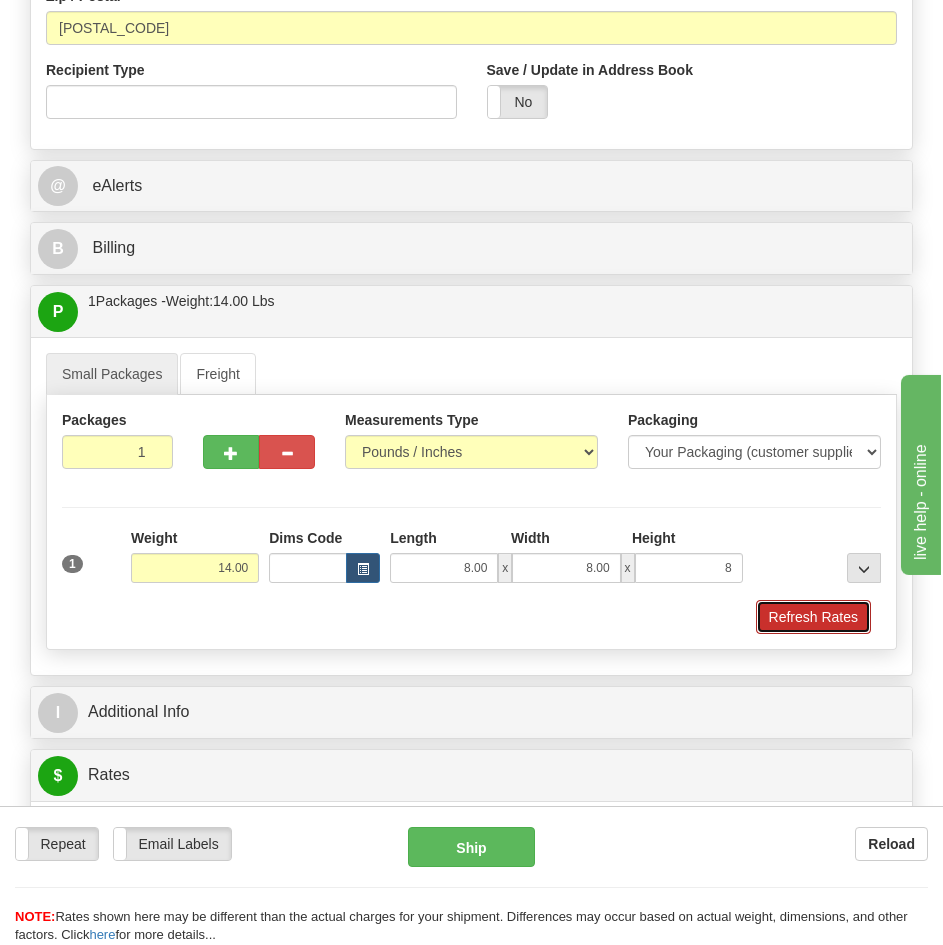 type on "8.00" 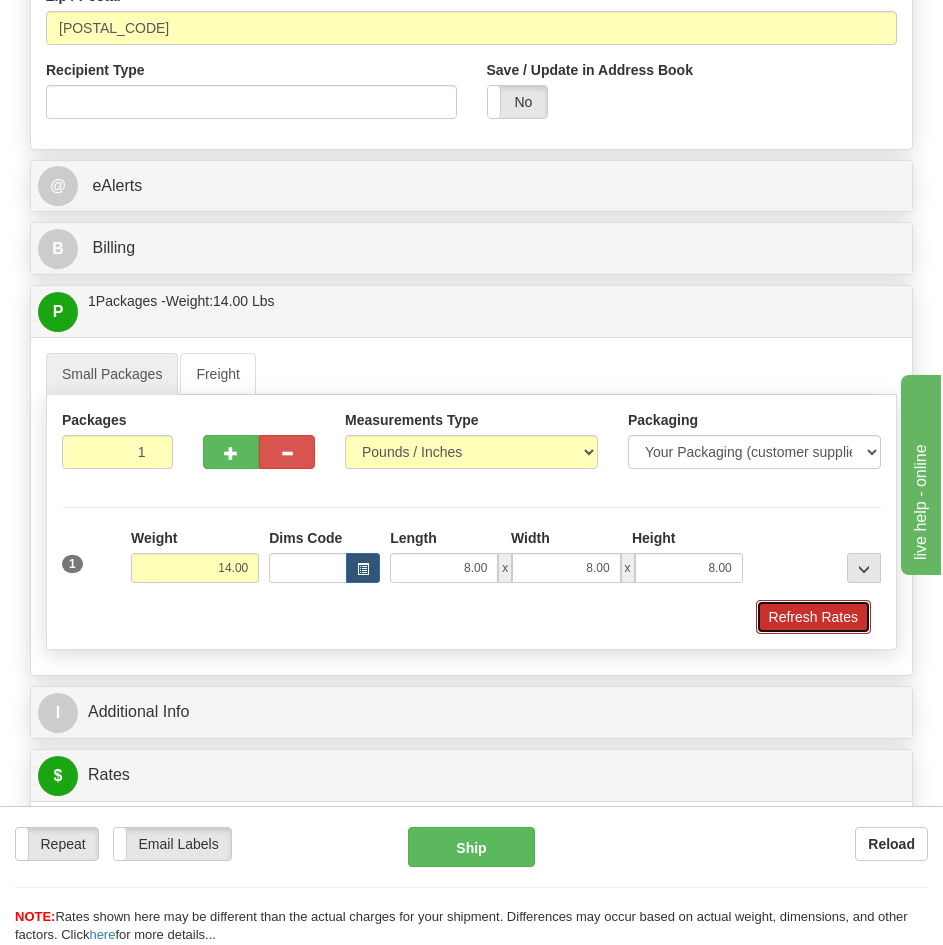 click on "Refresh Rates" at bounding box center [813, 617] 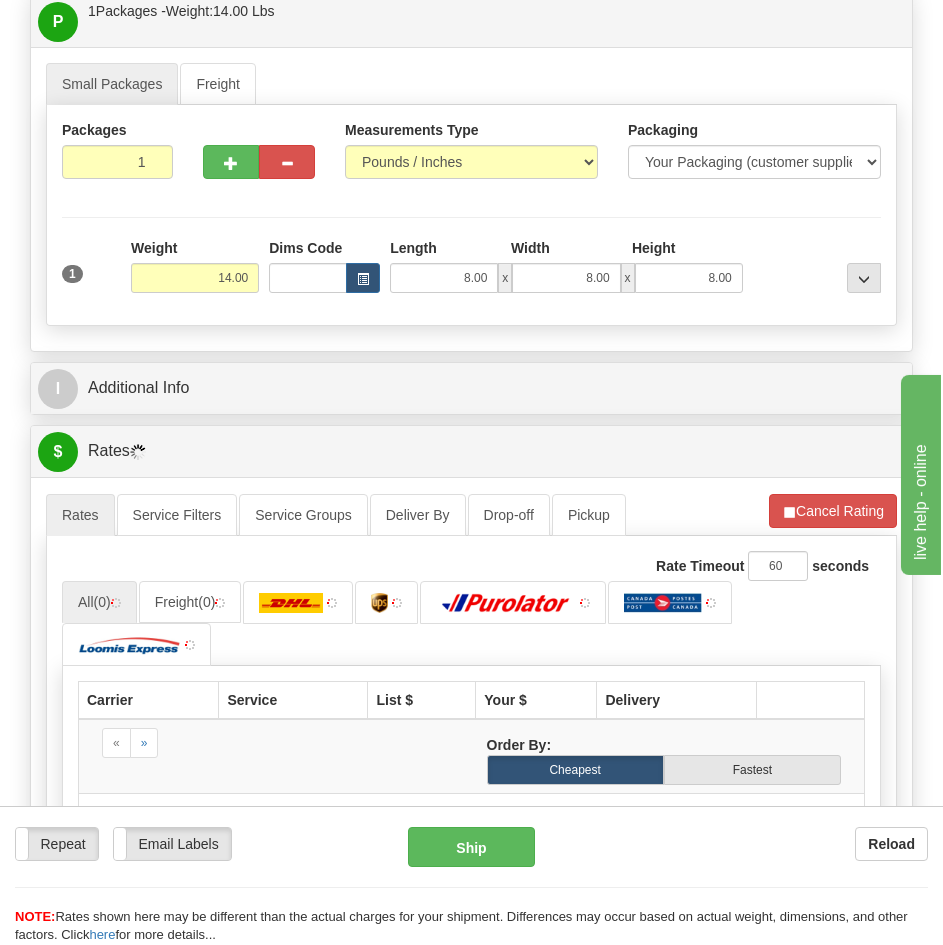 scroll, scrollTop: 1522, scrollLeft: 0, axis: vertical 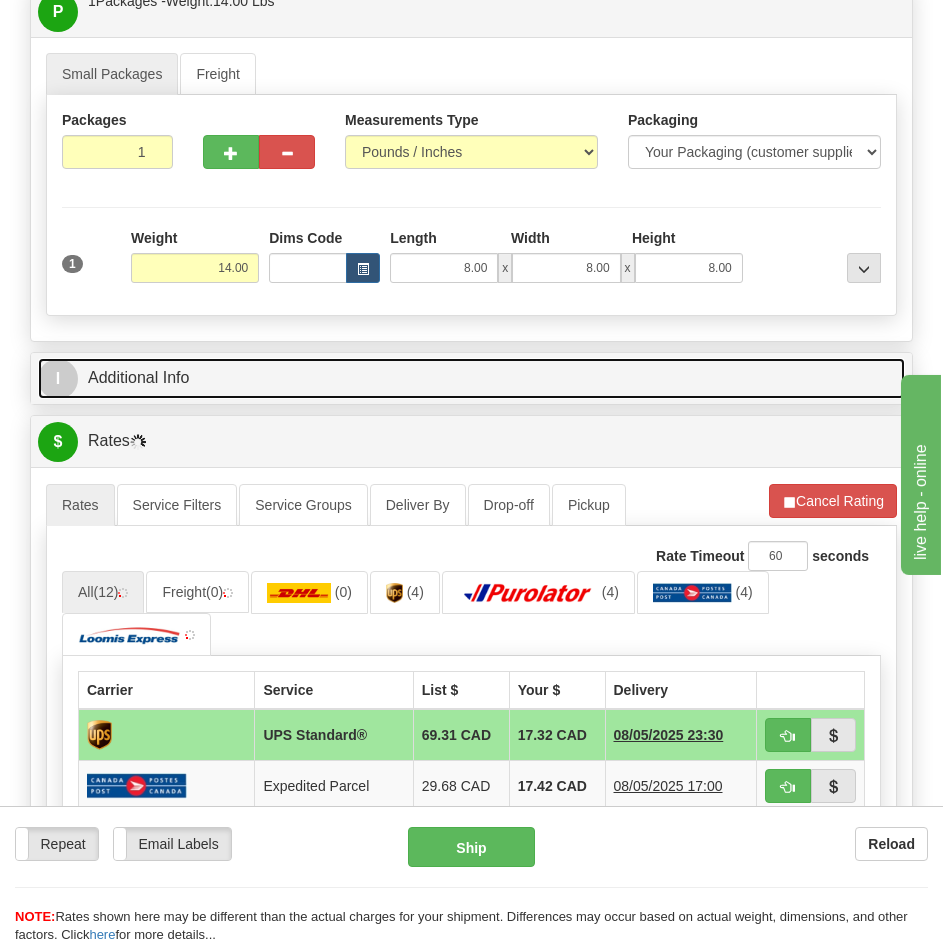 click on "I Additional Info" at bounding box center [471, 378] 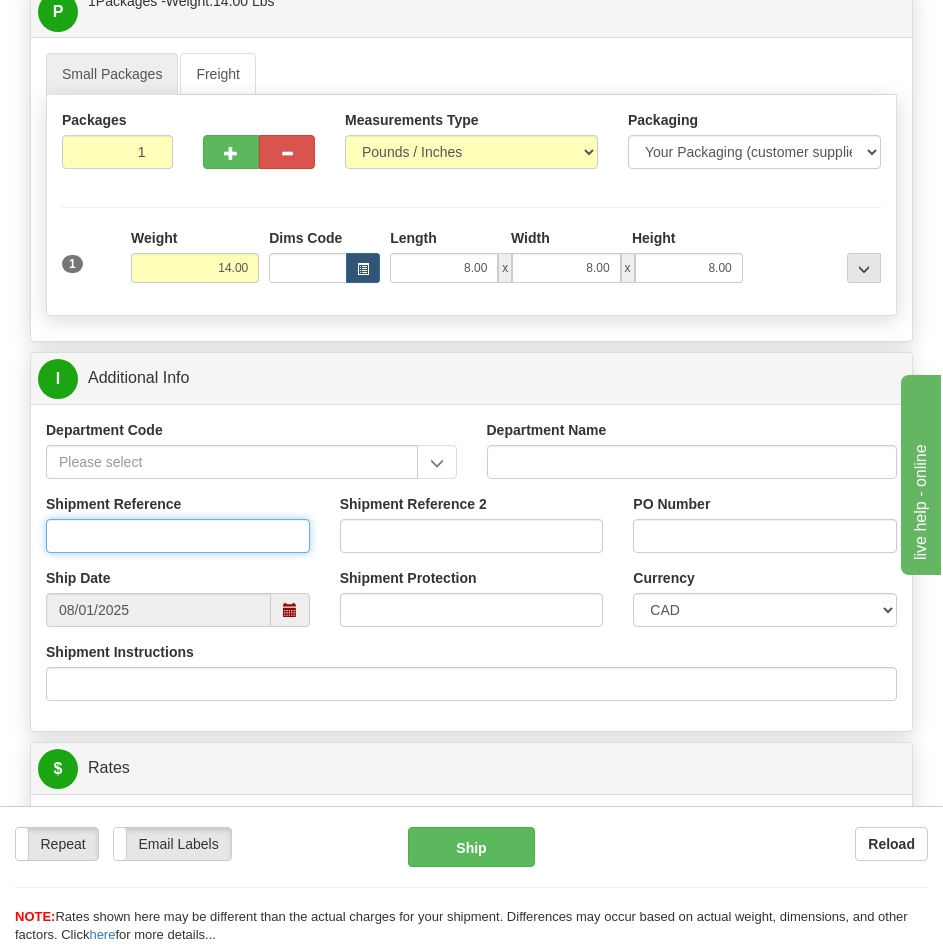 click on "Shipment Reference" at bounding box center (178, 536) 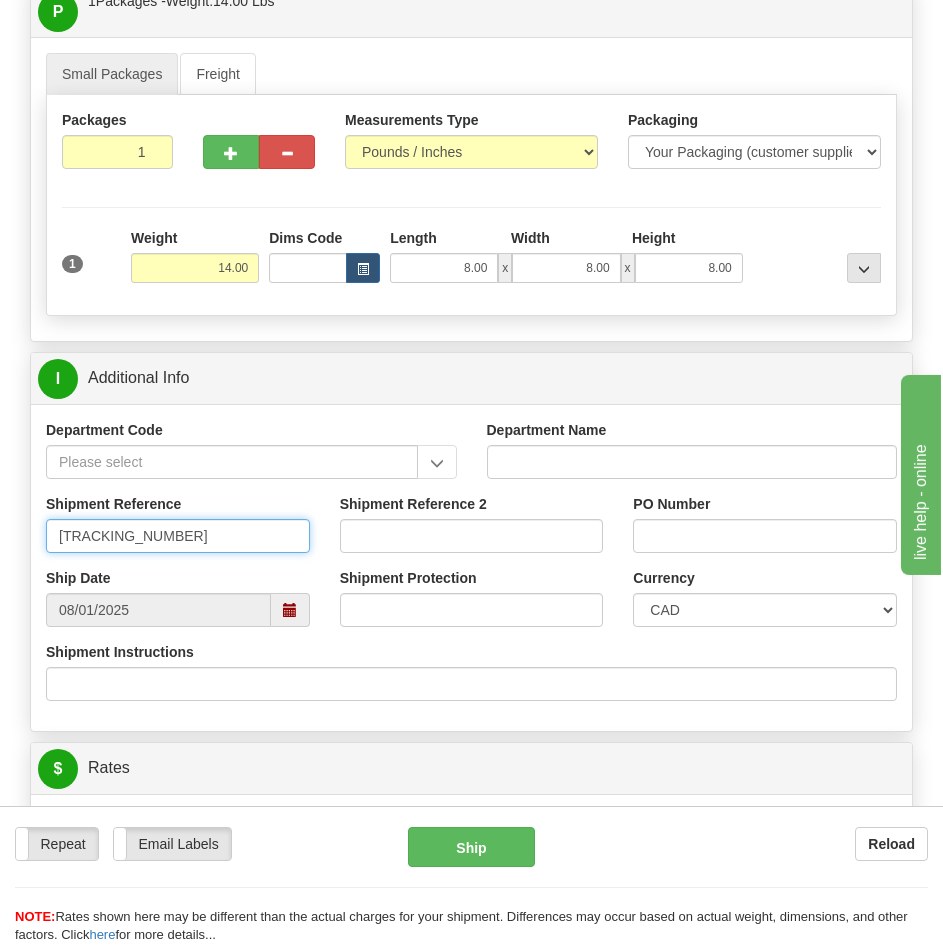 type on "[TRACKING_NUMBER]" 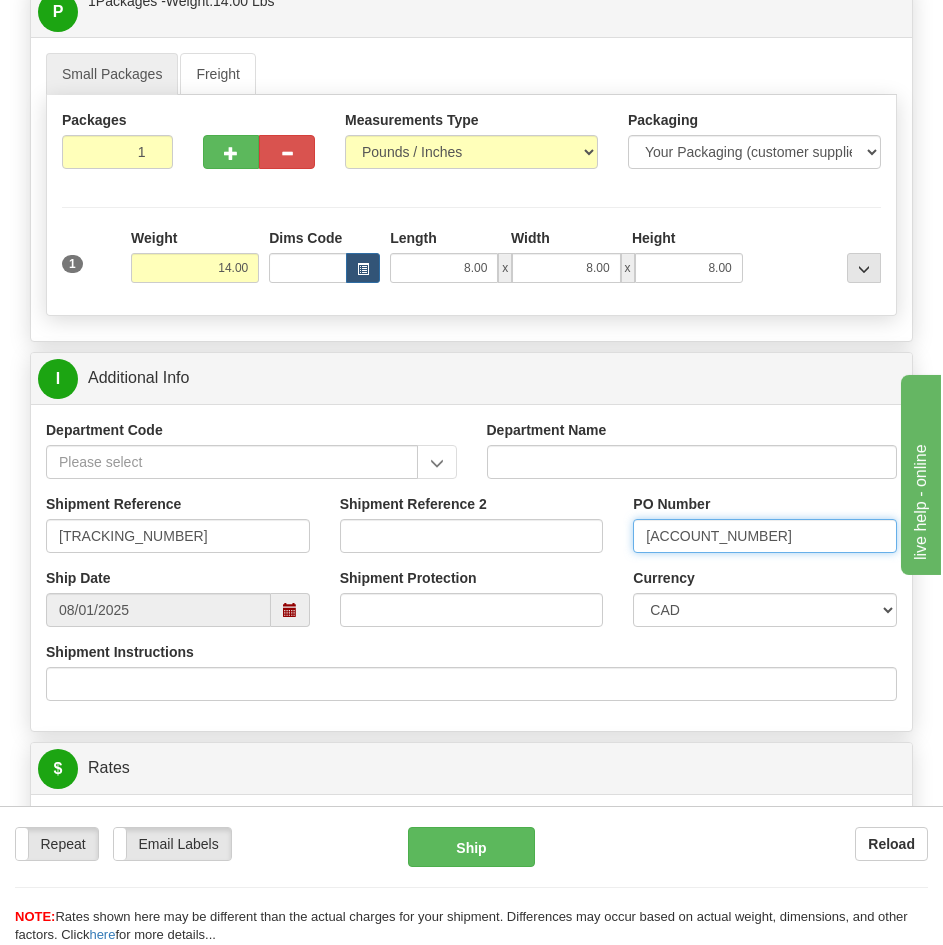 type on "[ACCOUNT_NUMBER]" 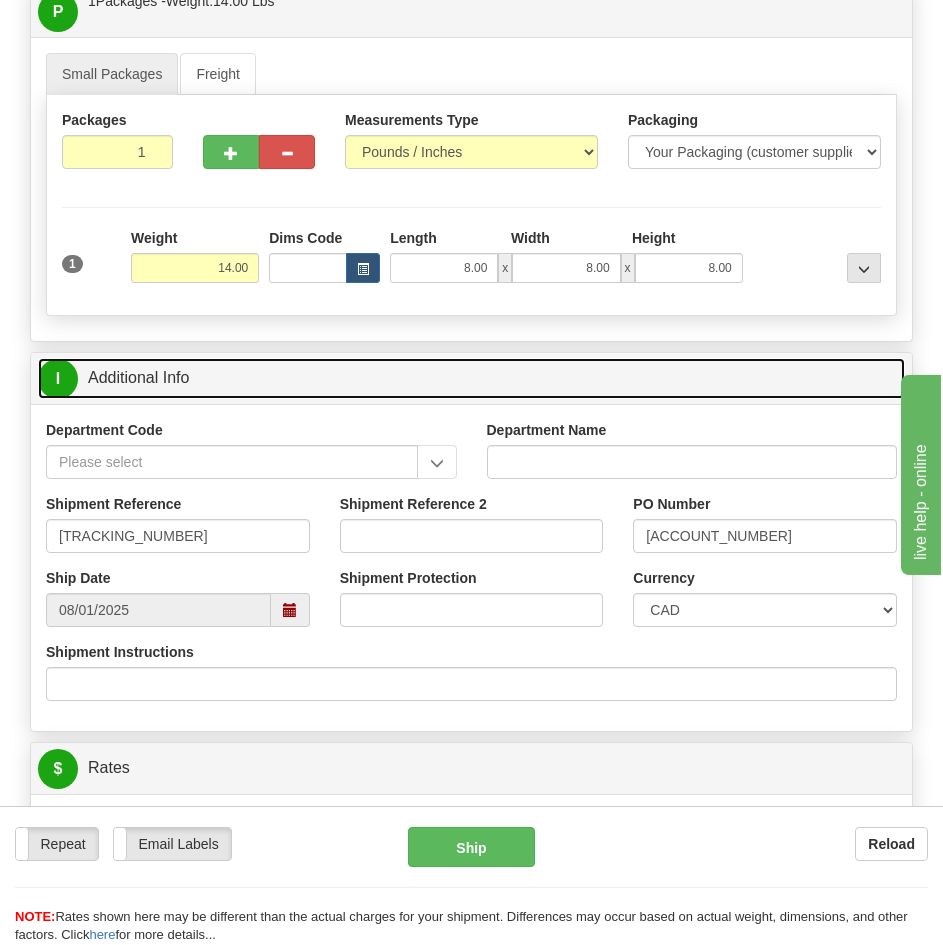click on "I Additional Info" at bounding box center (471, 378) 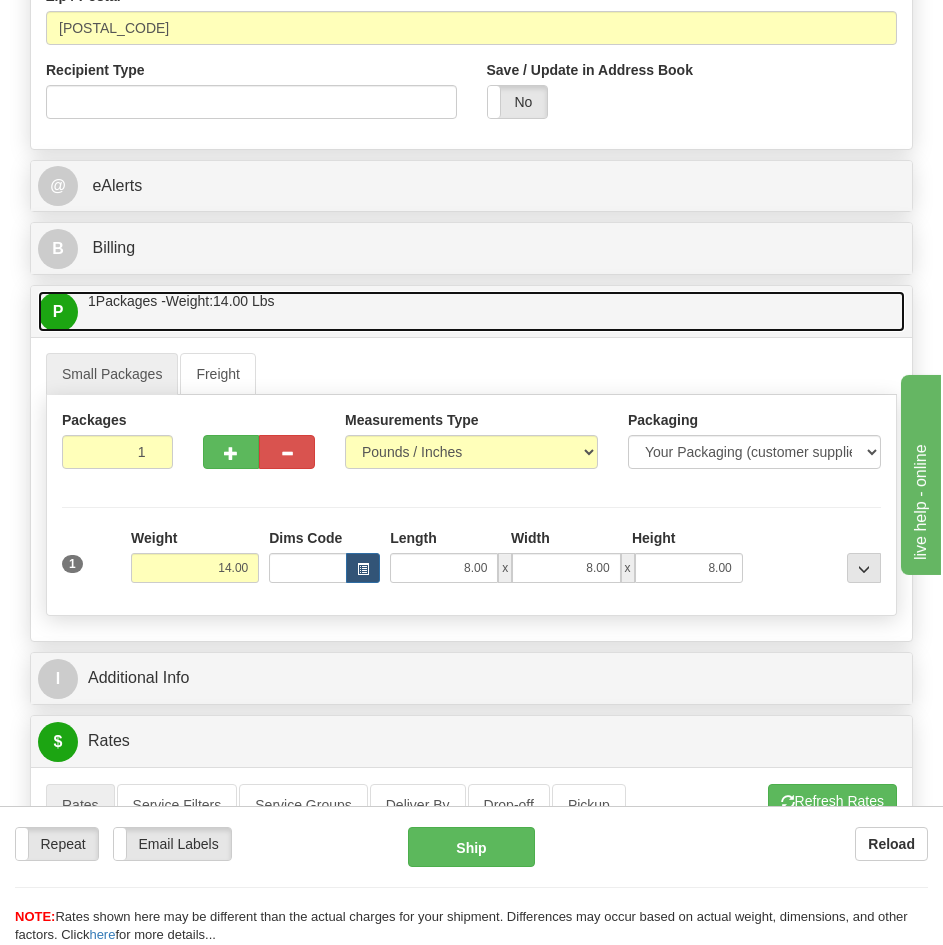 click on "Packages / Skids
1 Packages -
Weight: 14.00 Lbs
1 Skids -
Weight: NaN Lbs" at bounding box center [471, 311] 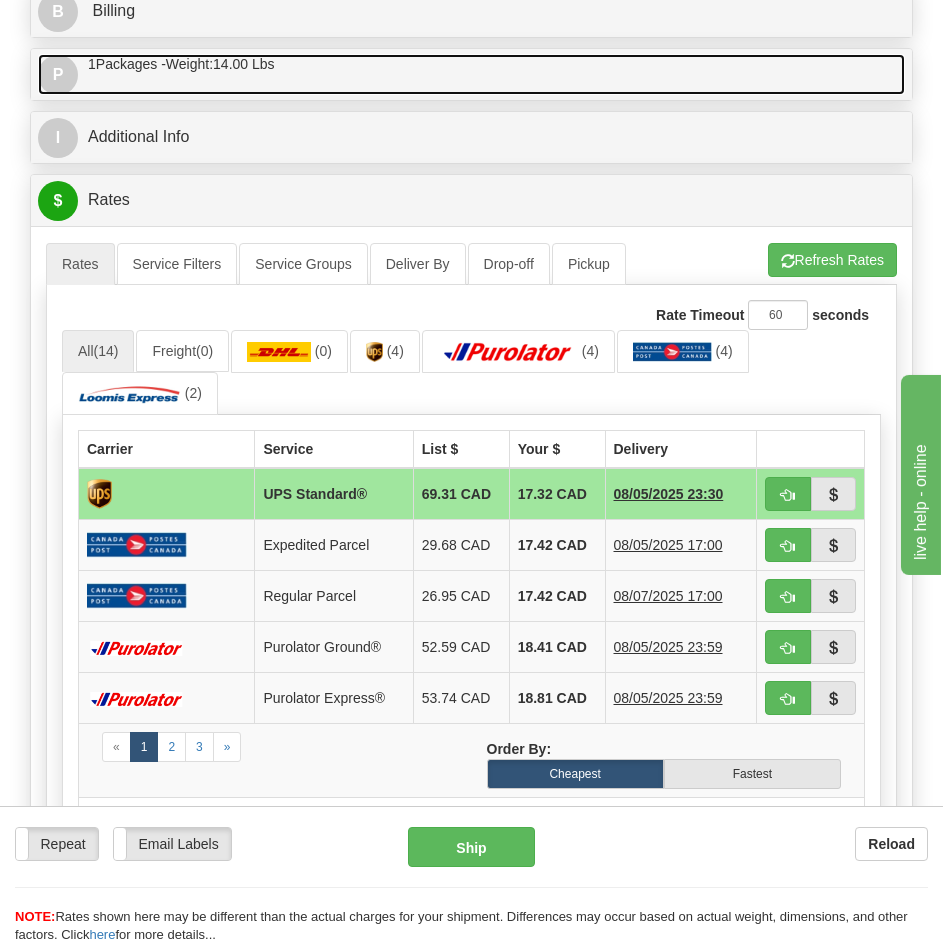 scroll, scrollTop: 1522, scrollLeft: 0, axis: vertical 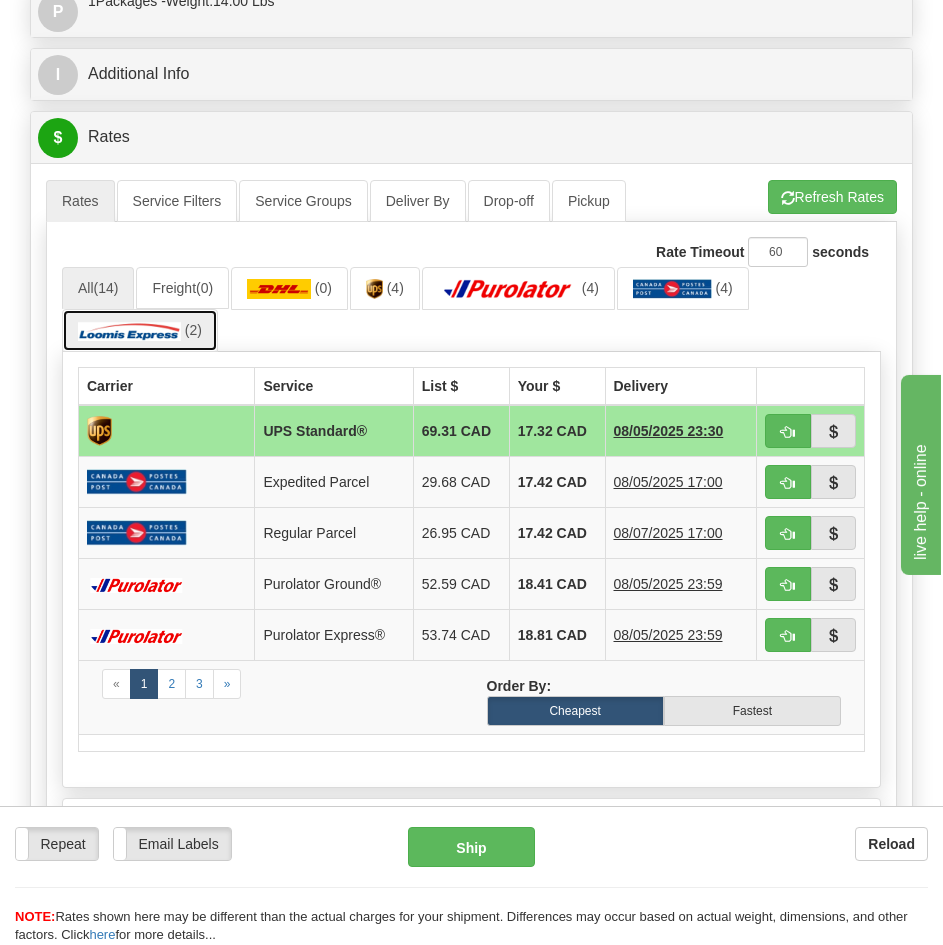 click on "(2)" at bounding box center [140, 330] 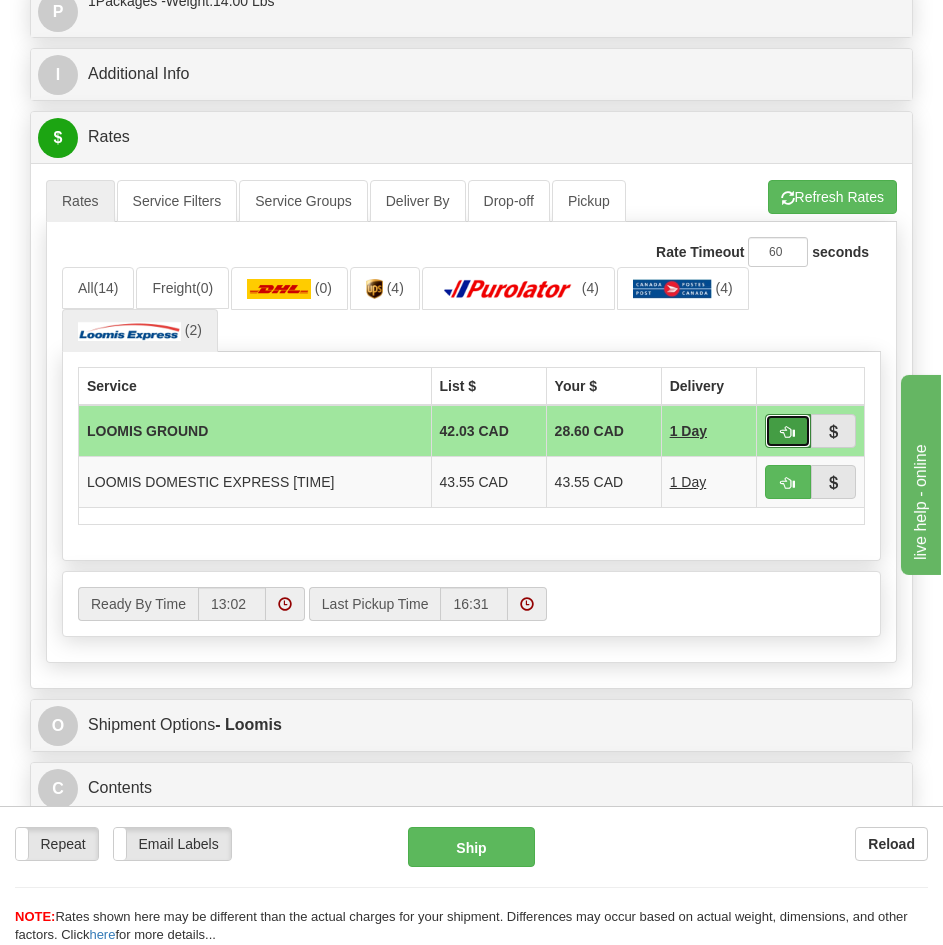 click at bounding box center [788, 431] 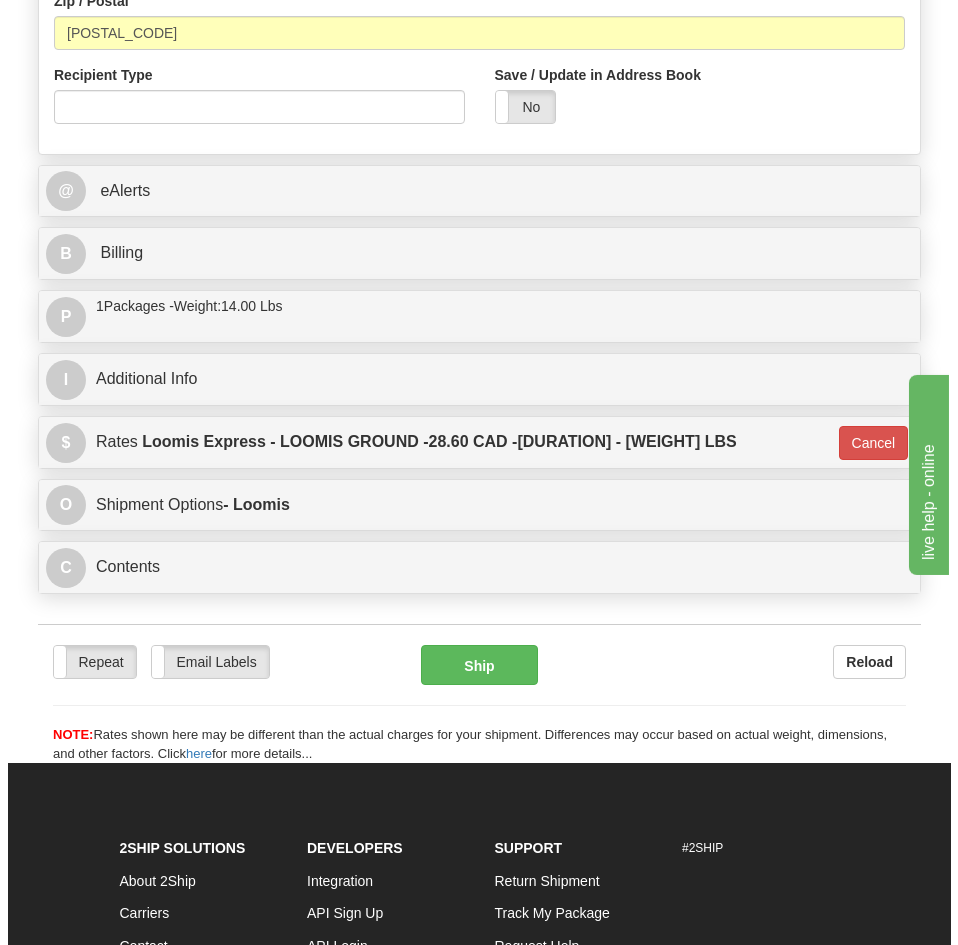 scroll, scrollTop: 1211, scrollLeft: 0, axis: vertical 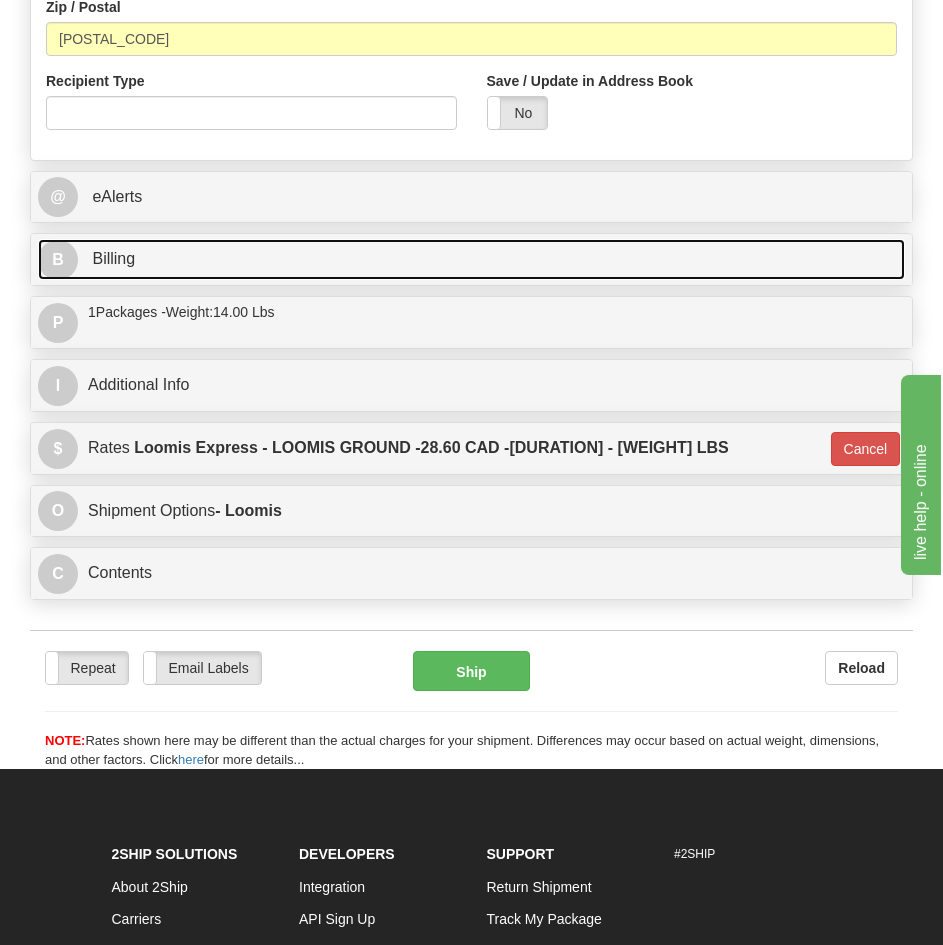 click on "B
Billing" at bounding box center (471, 259) 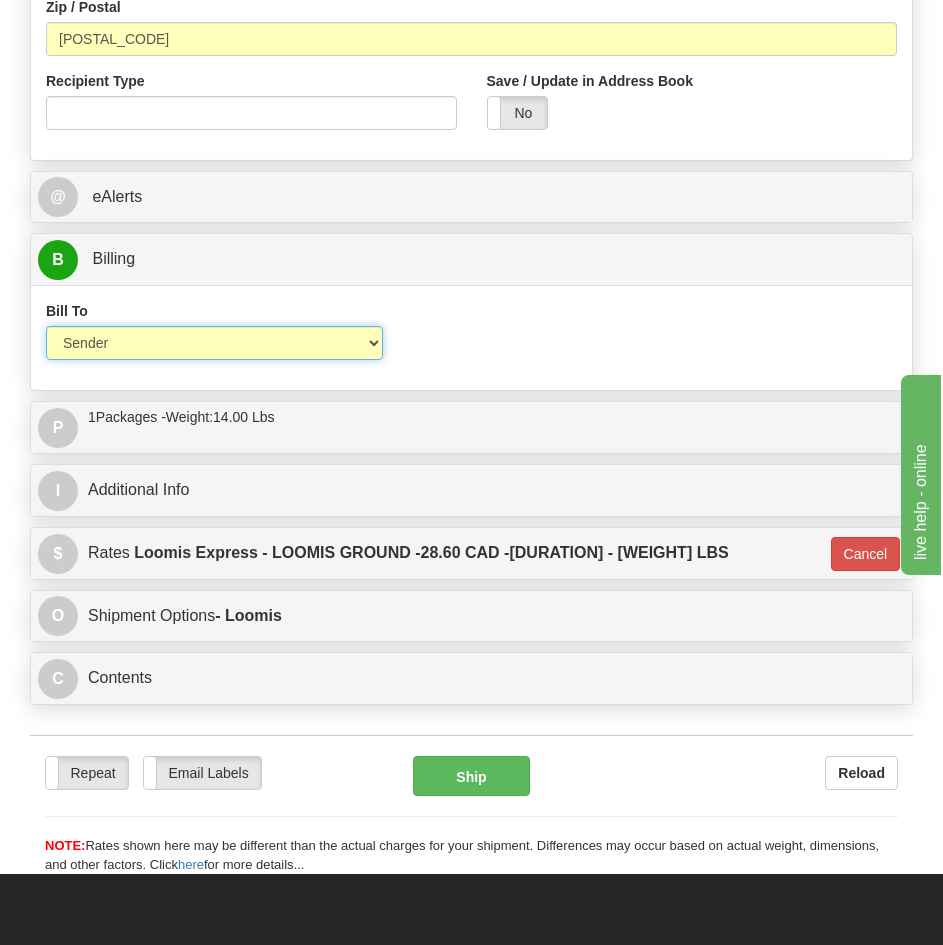 drag, startPoint x: 167, startPoint y: 347, endPoint x: 158, endPoint y: 360, distance: 15.811388 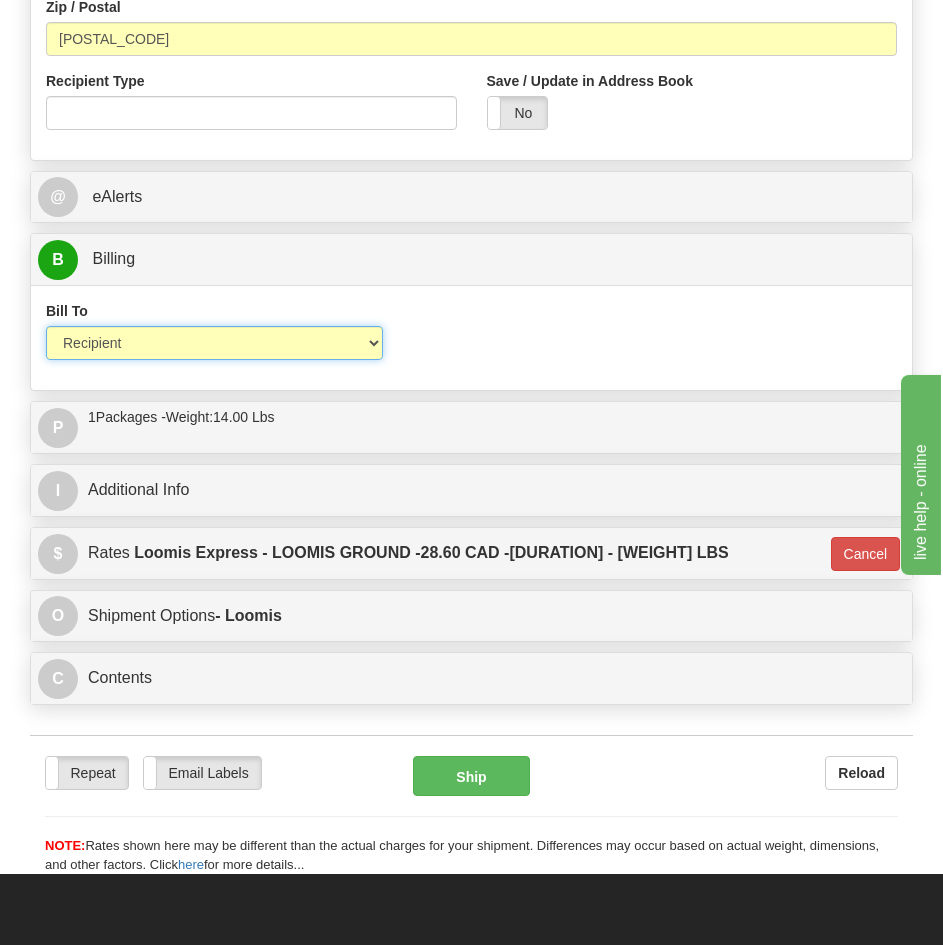 click on "Sender
Recipient
Third Party
Collect" at bounding box center [214, 343] 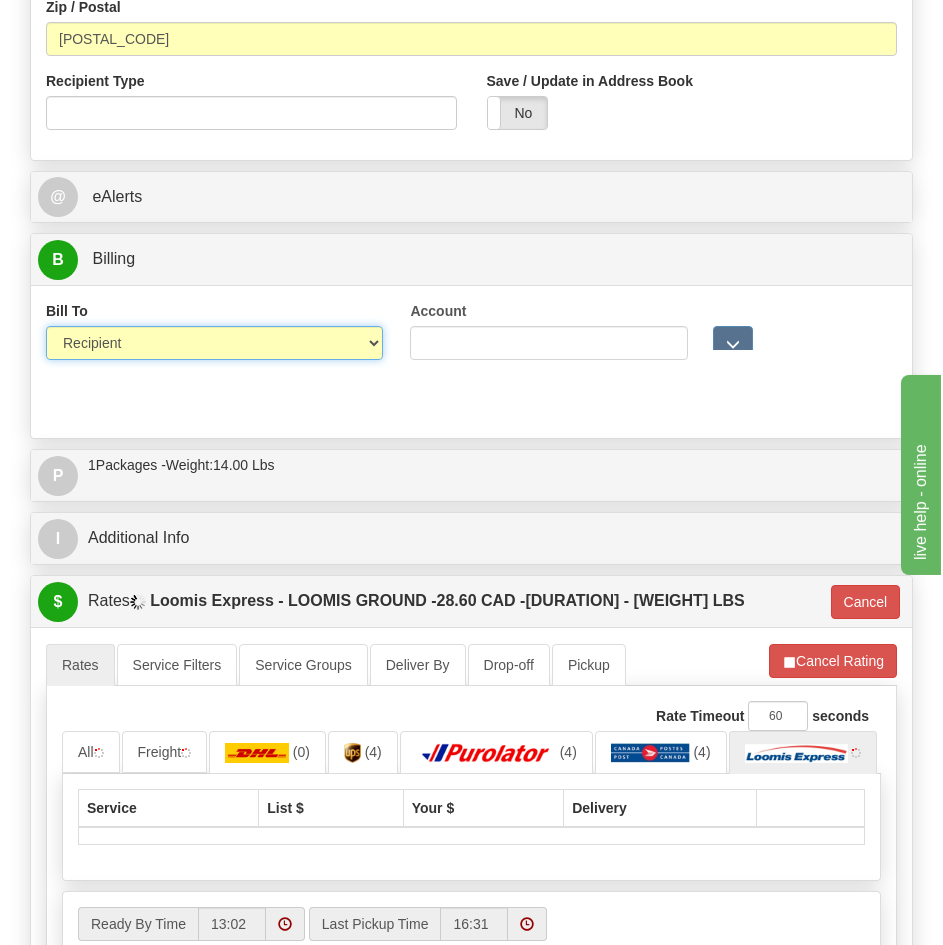 type 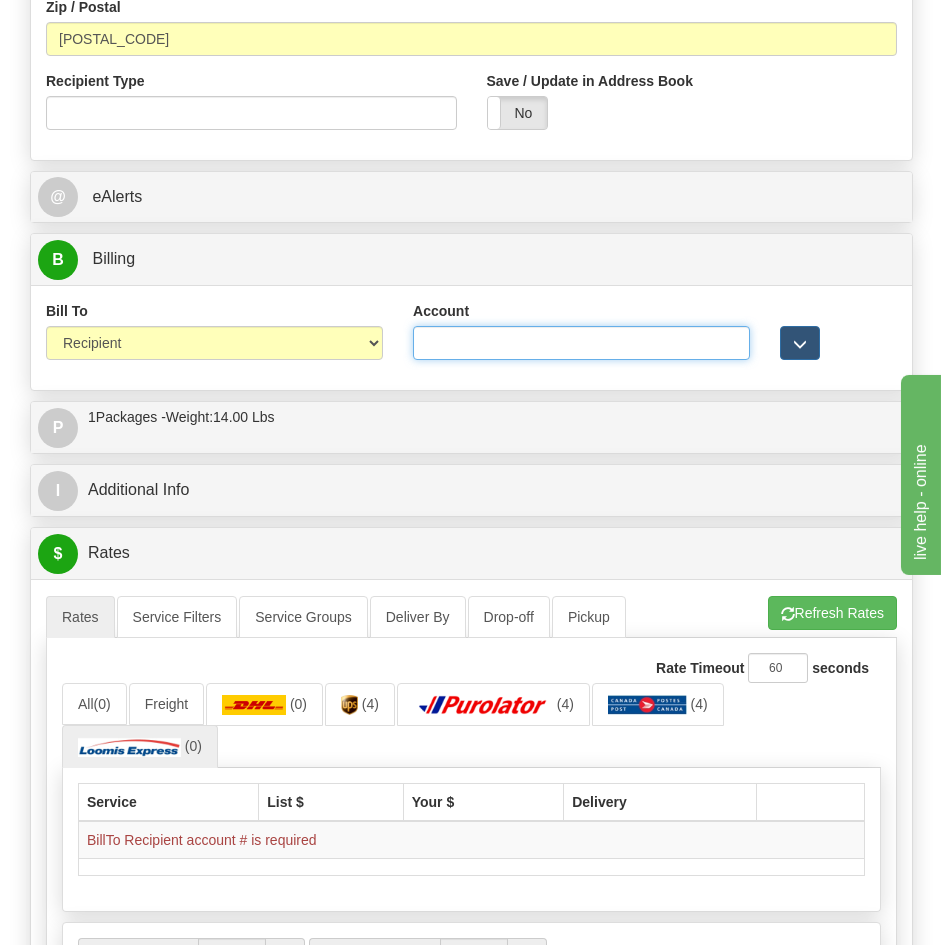 click on "Account" at bounding box center [581, 343] 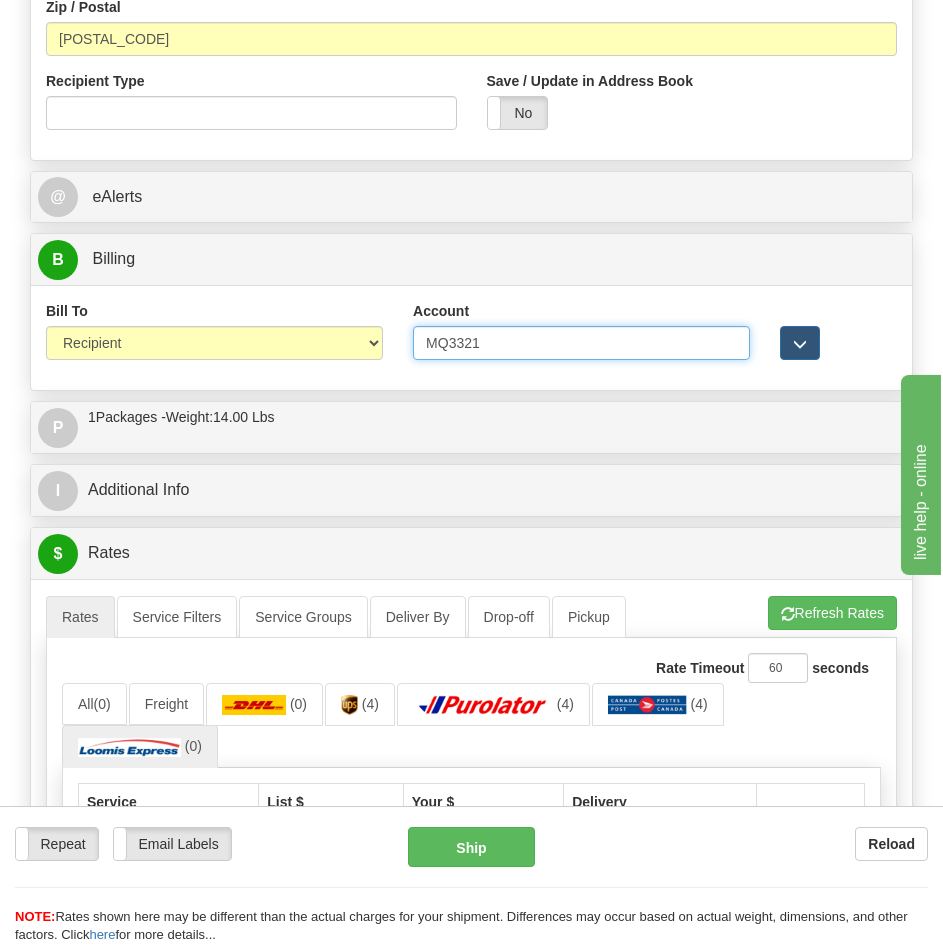 type on "MQ3321" 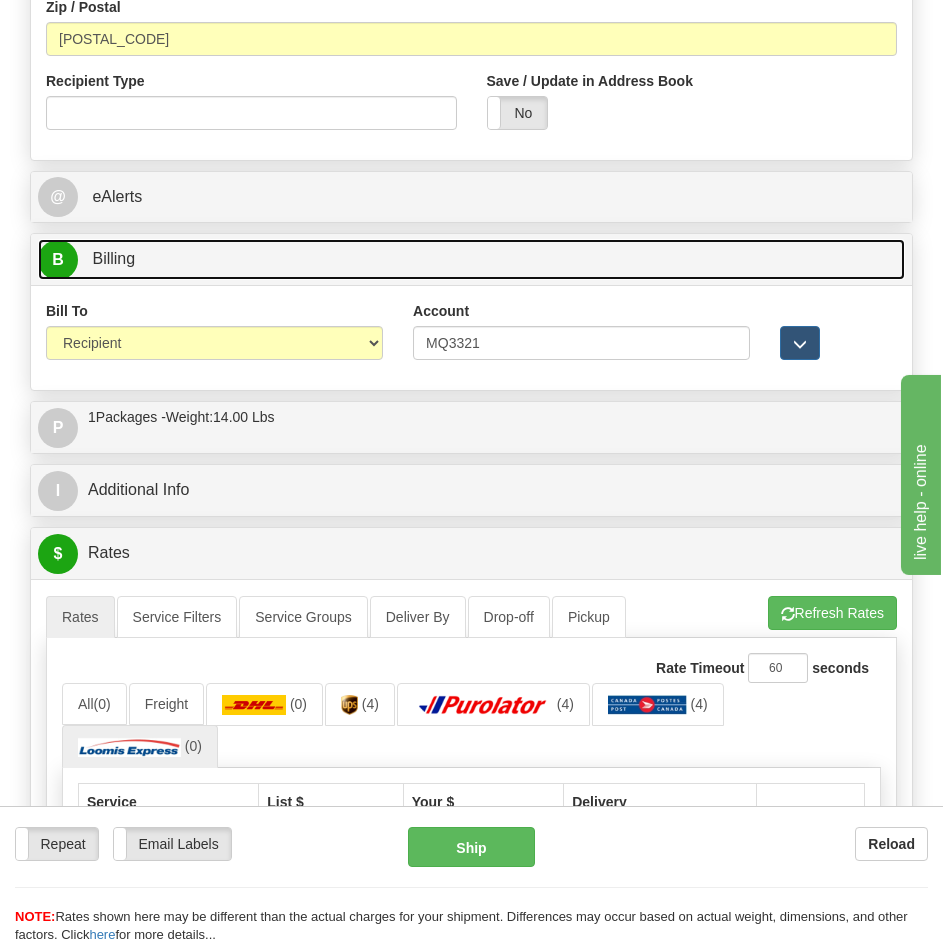 click on "B
Billing" at bounding box center [471, 259] 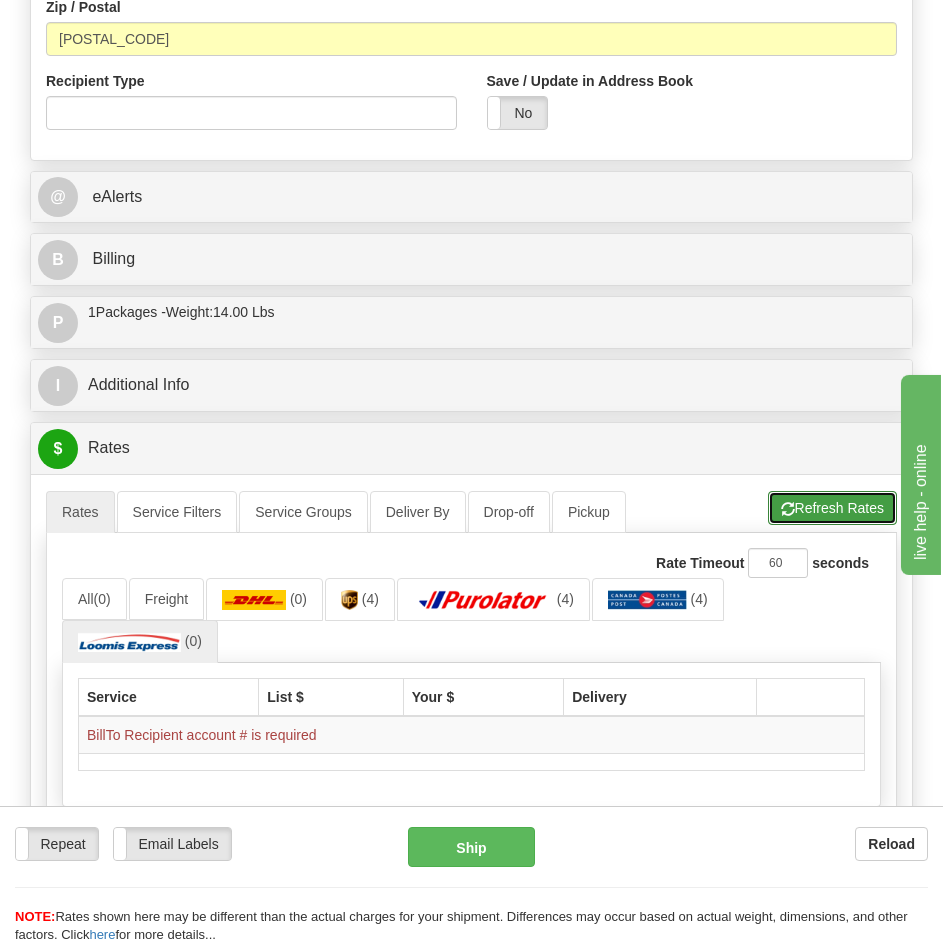 click on "Refresh Rates" at bounding box center [832, 508] 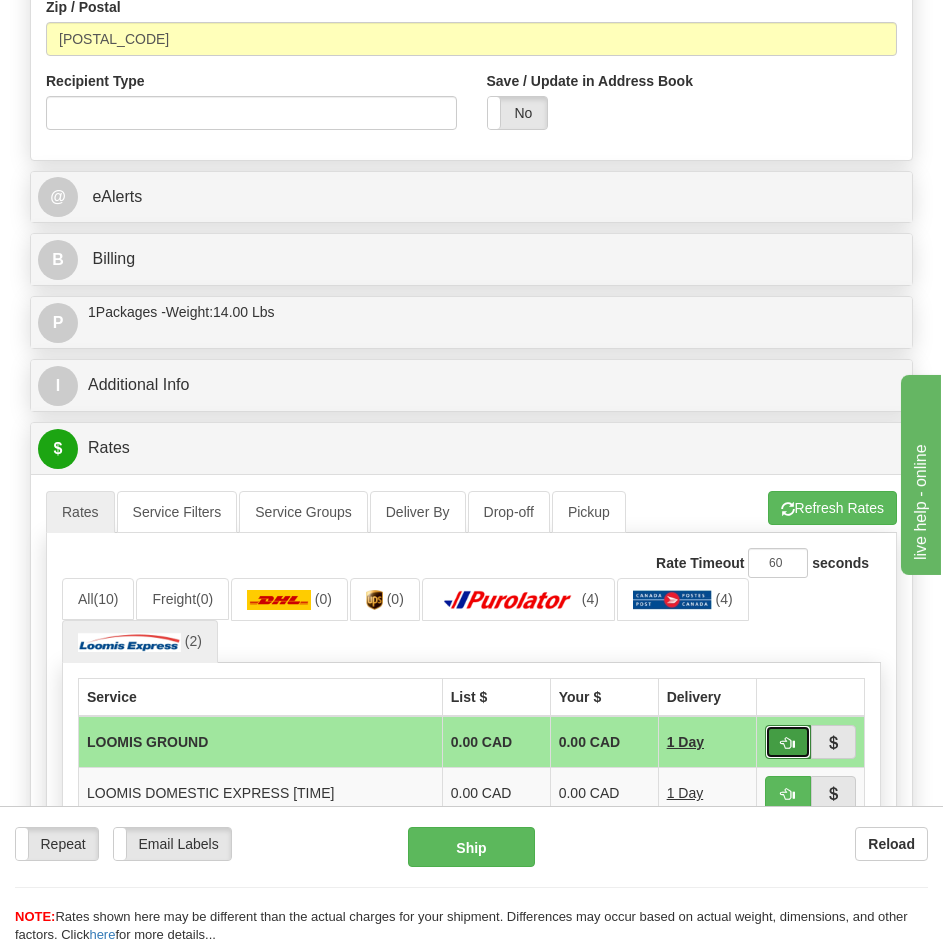 click at bounding box center (788, 743) 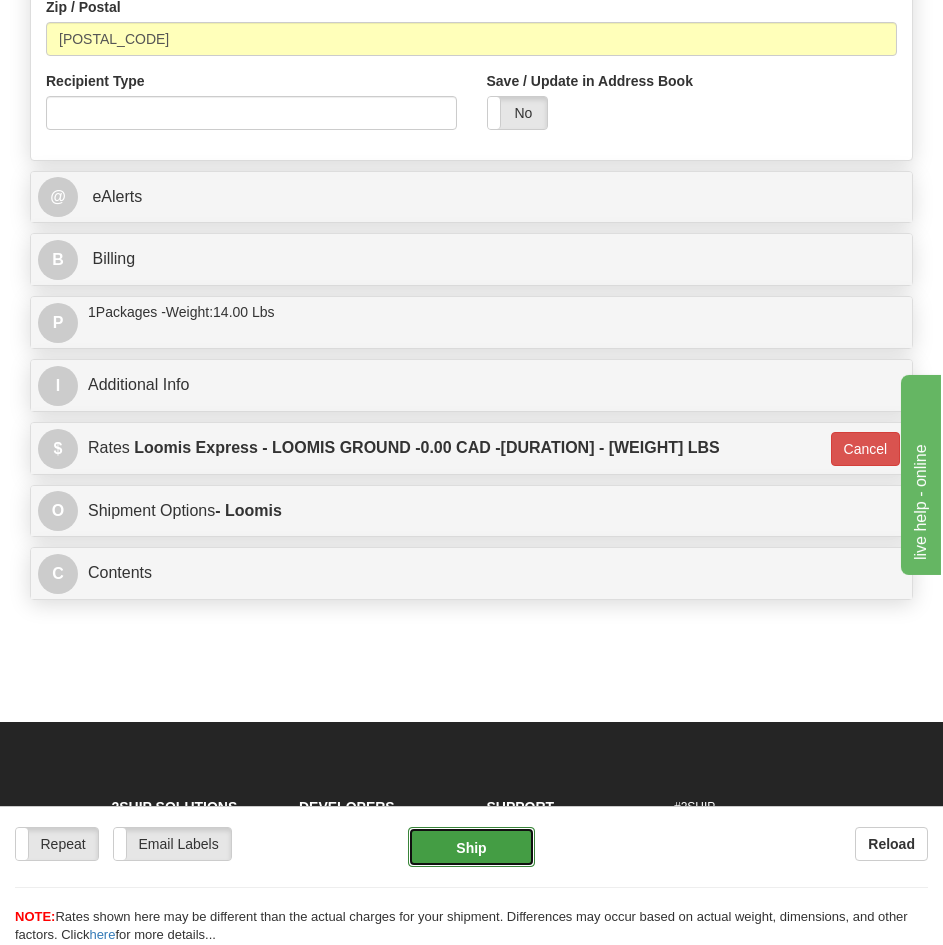 click on "Ship" at bounding box center [471, 847] 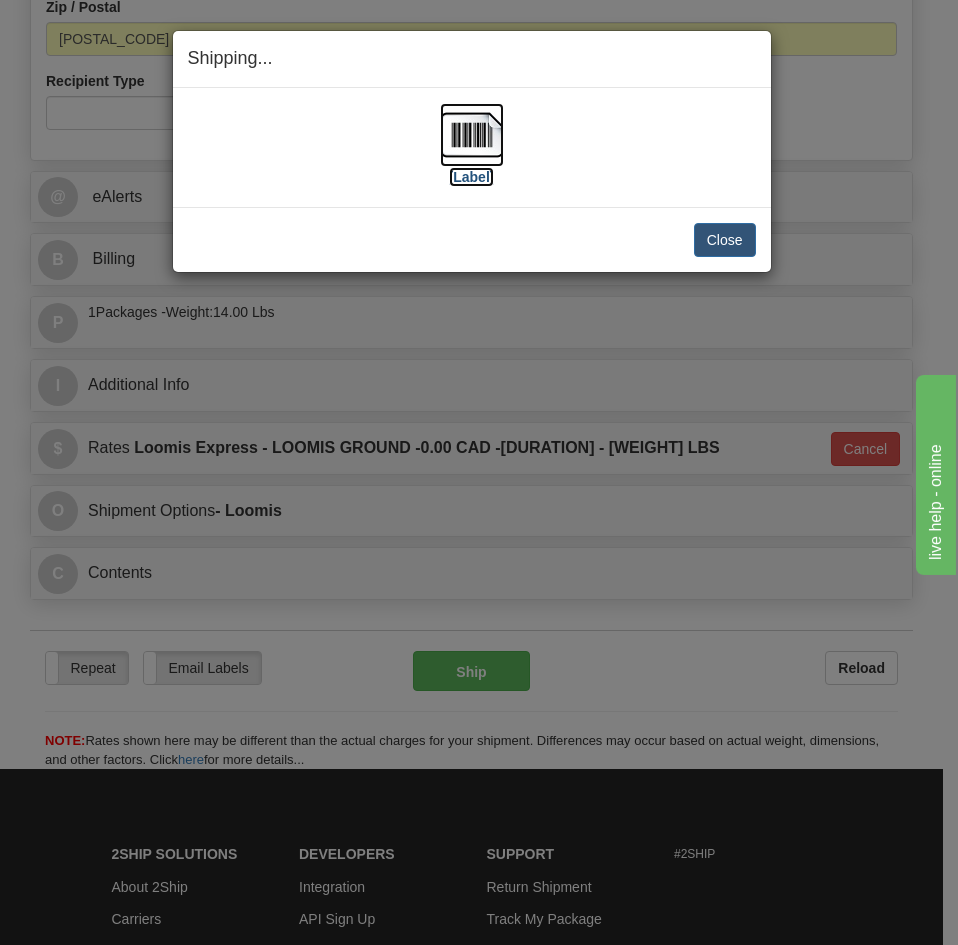 click at bounding box center (472, 135) 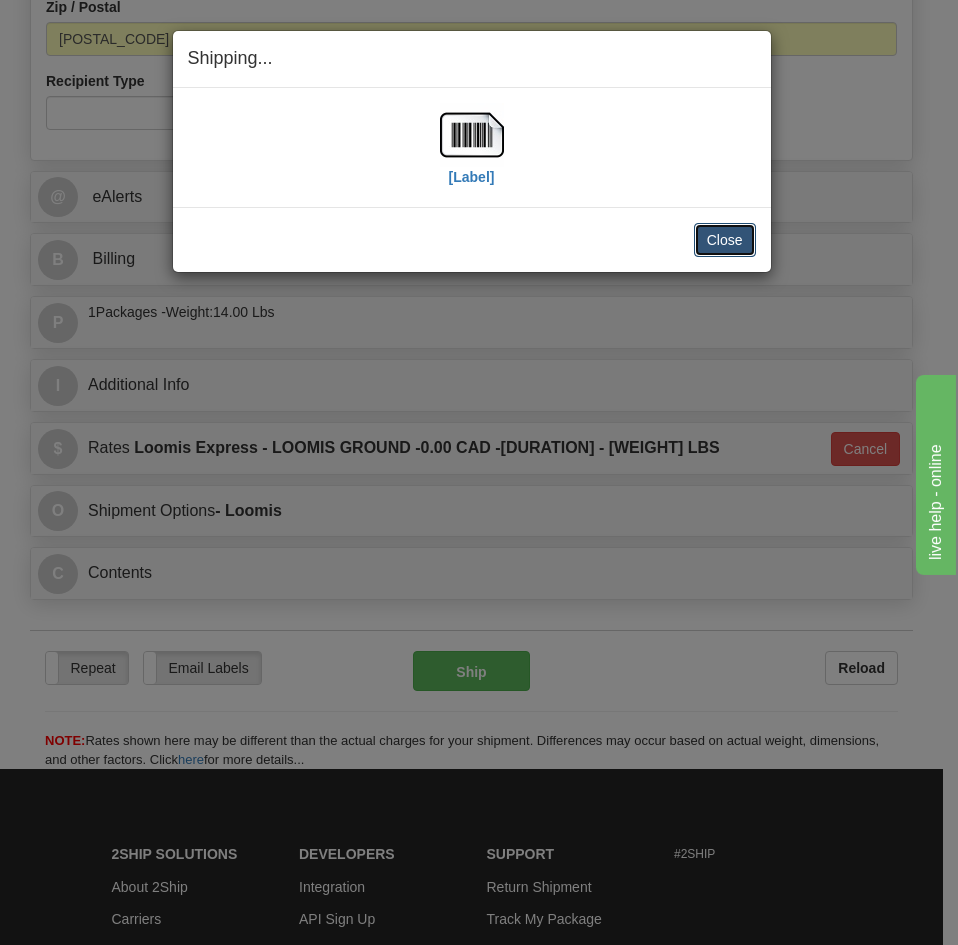 click on "Close" at bounding box center (725, 240) 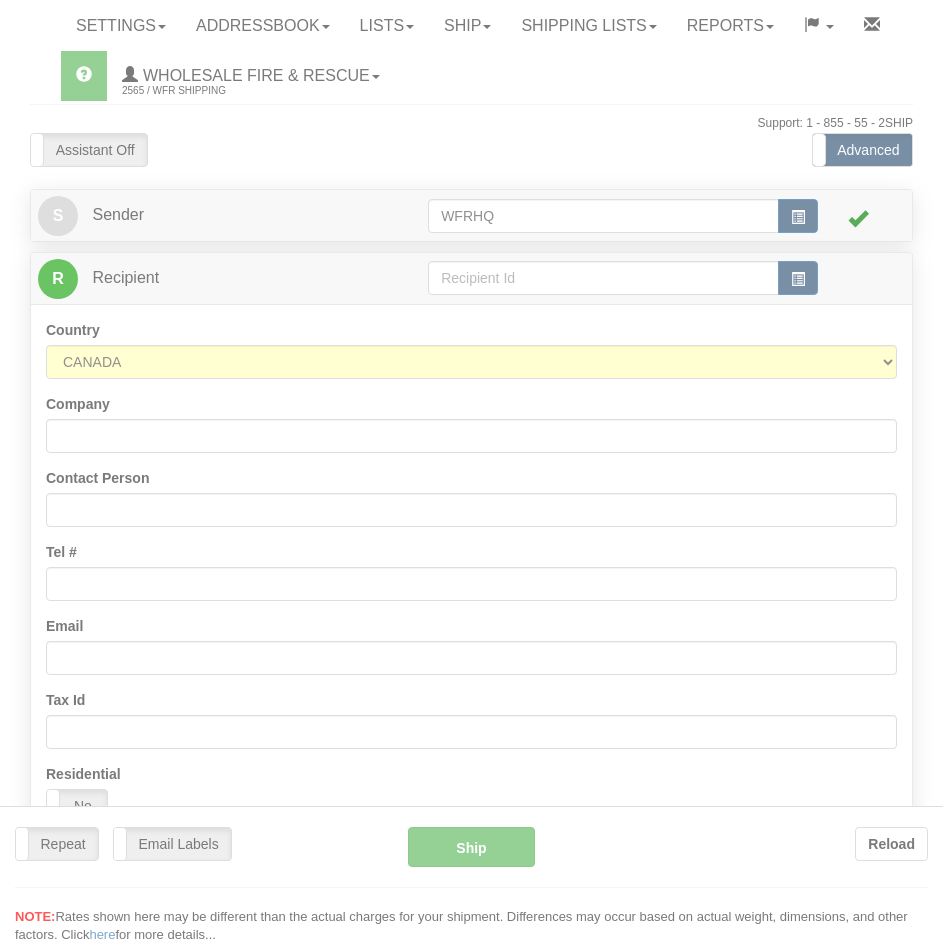 scroll, scrollTop: 0, scrollLeft: 0, axis: both 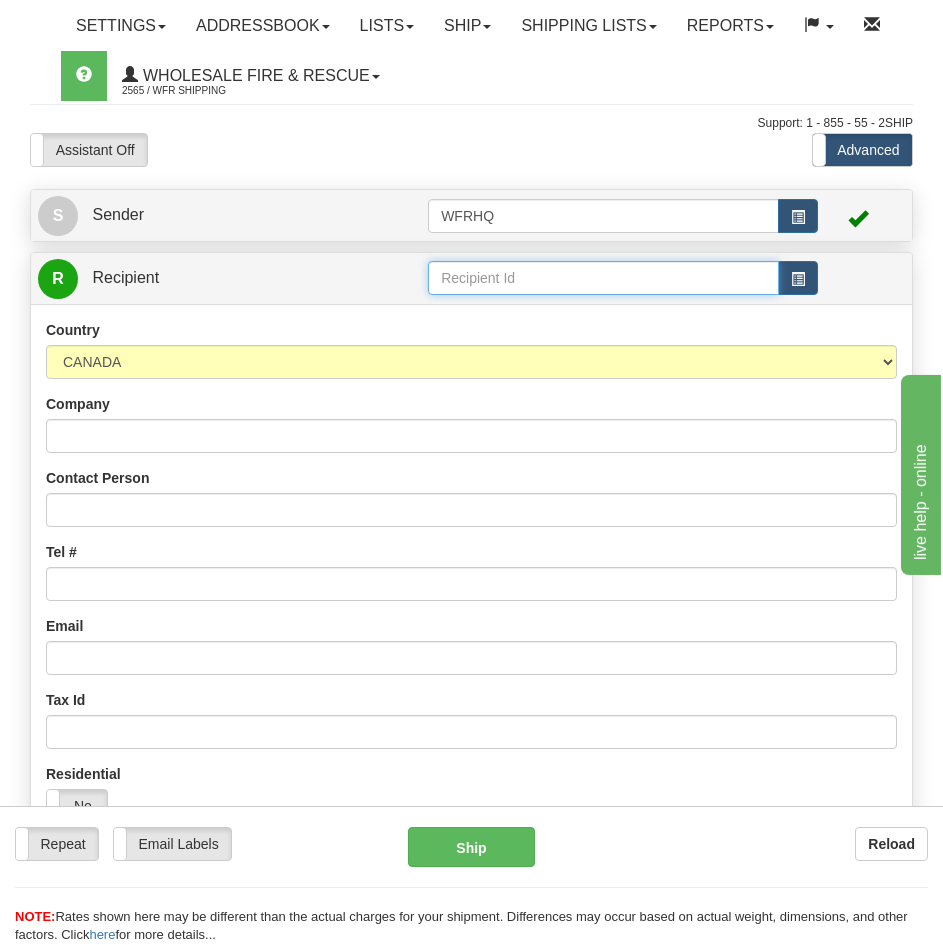 click at bounding box center (603, 278) 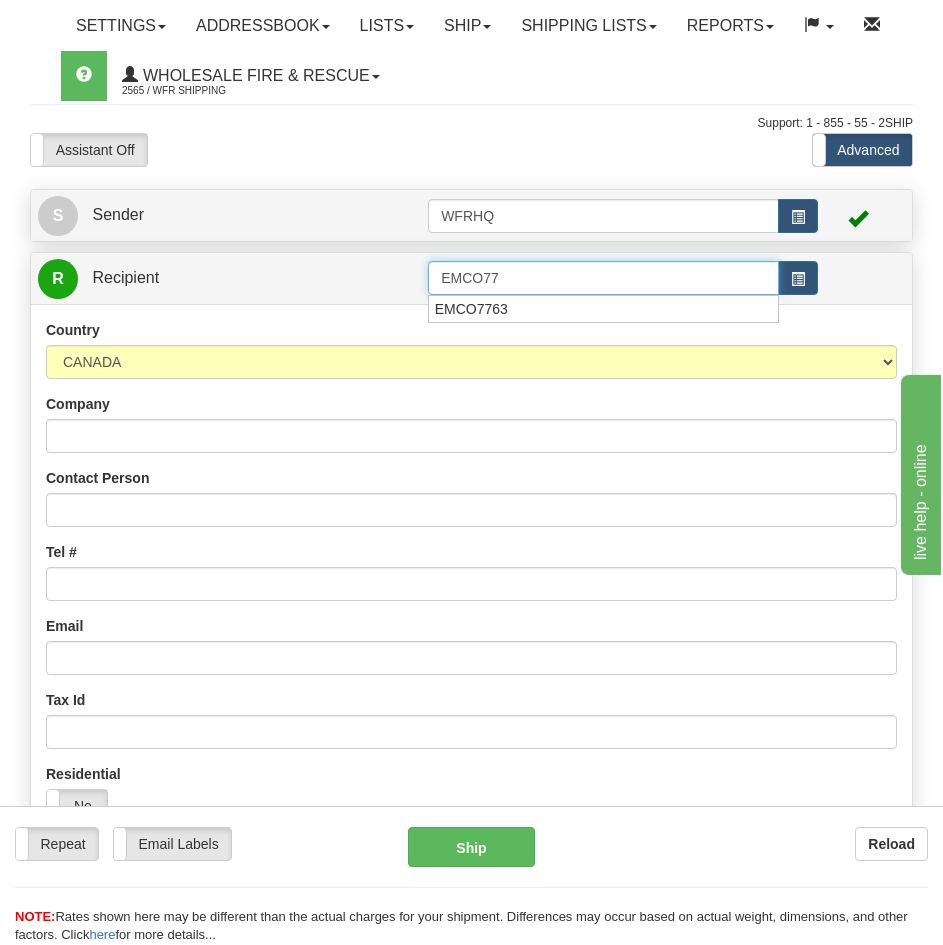 click on "EMCO7763" at bounding box center [600, 309] 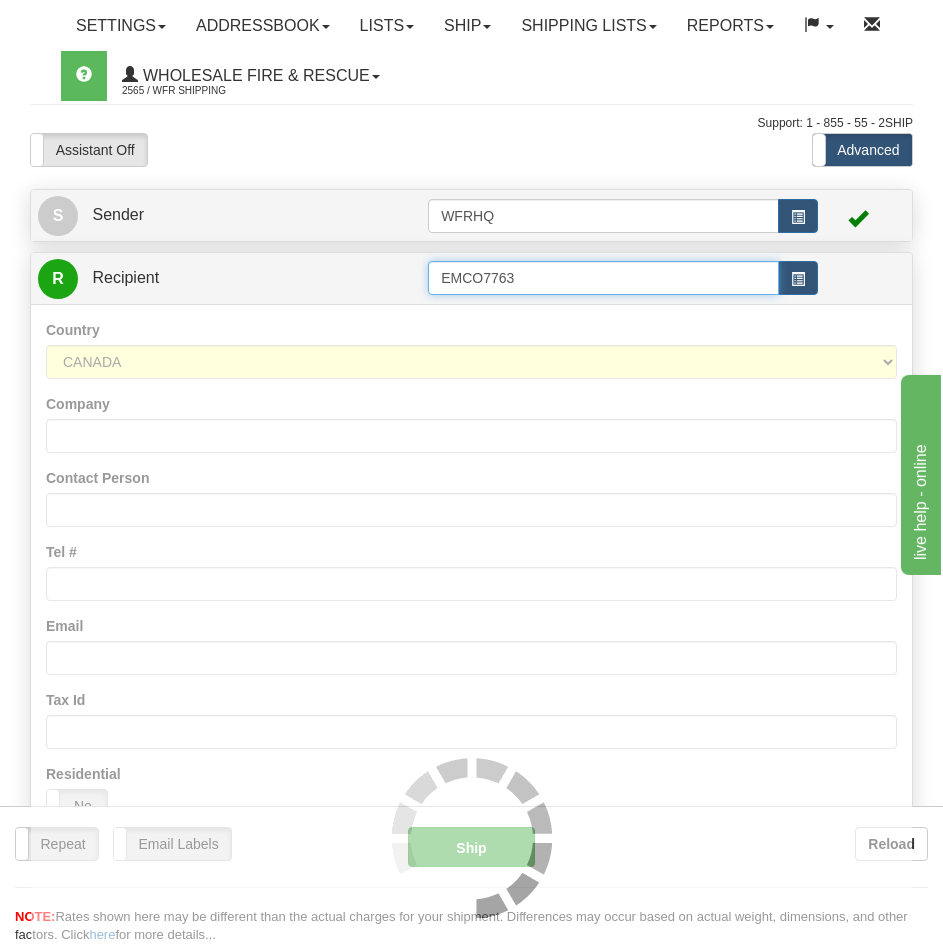 type on "EMCO7763" 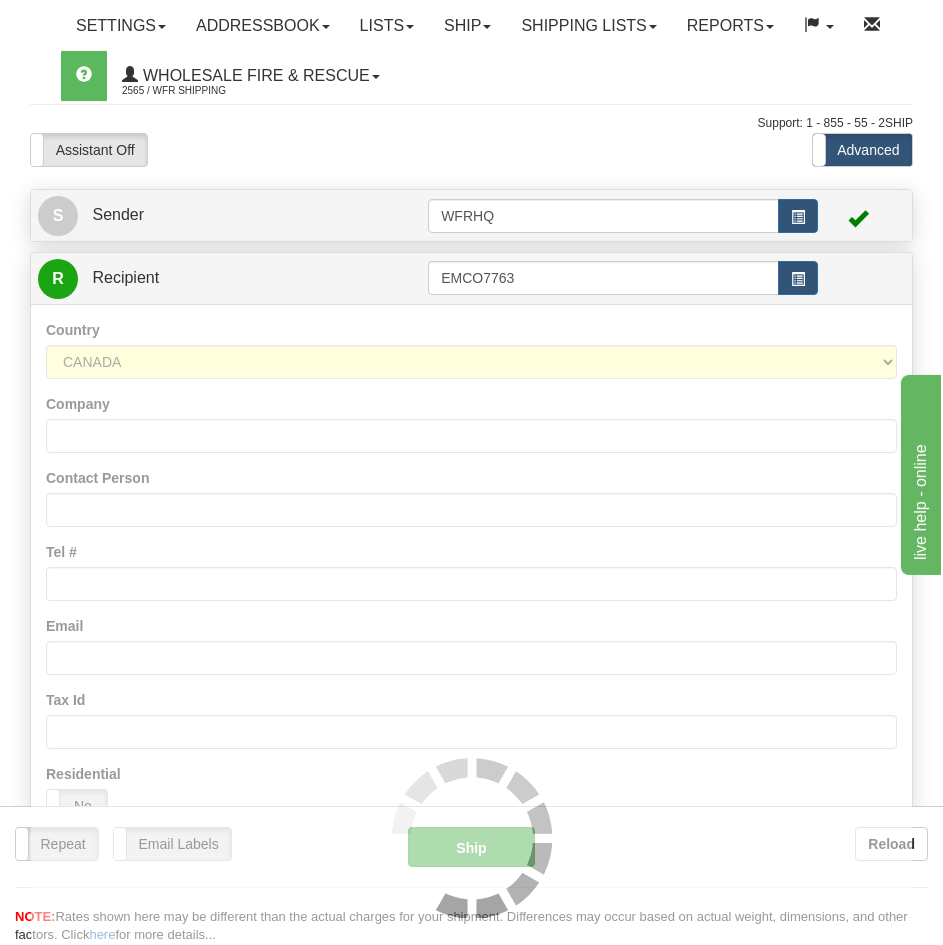 scroll, scrollTop: 1322, scrollLeft: 0, axis: vertical 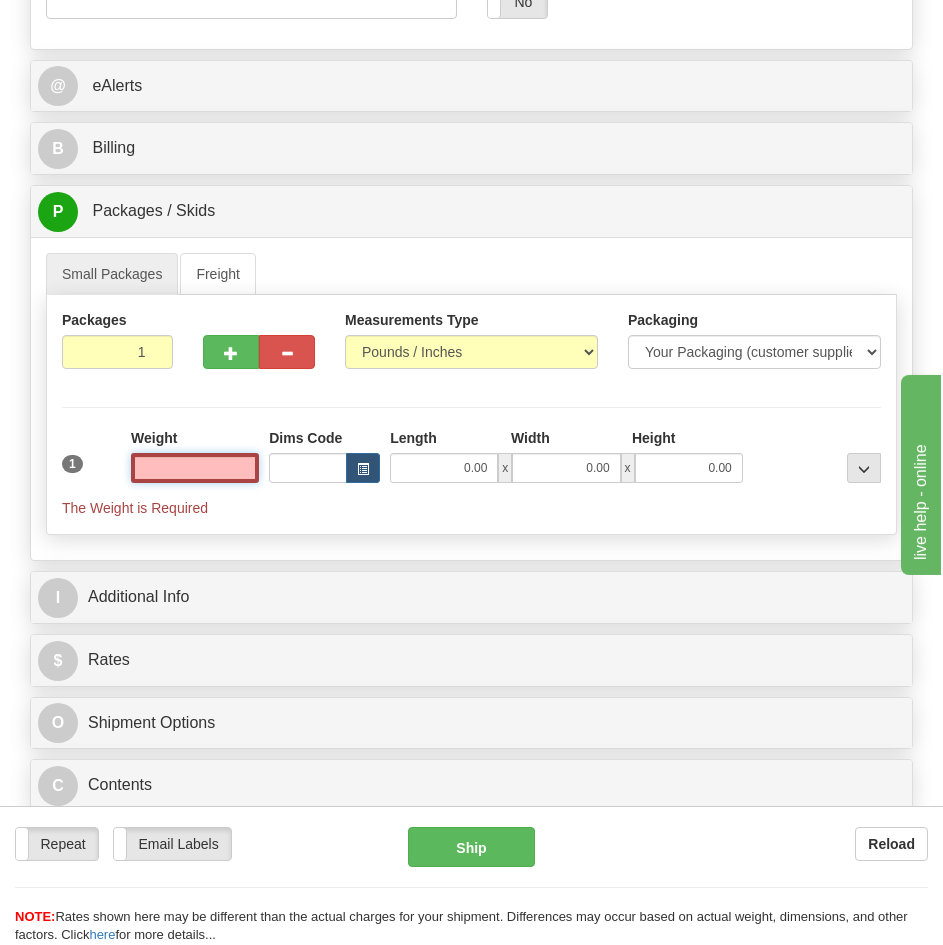 click at bounding box center [195, 468] 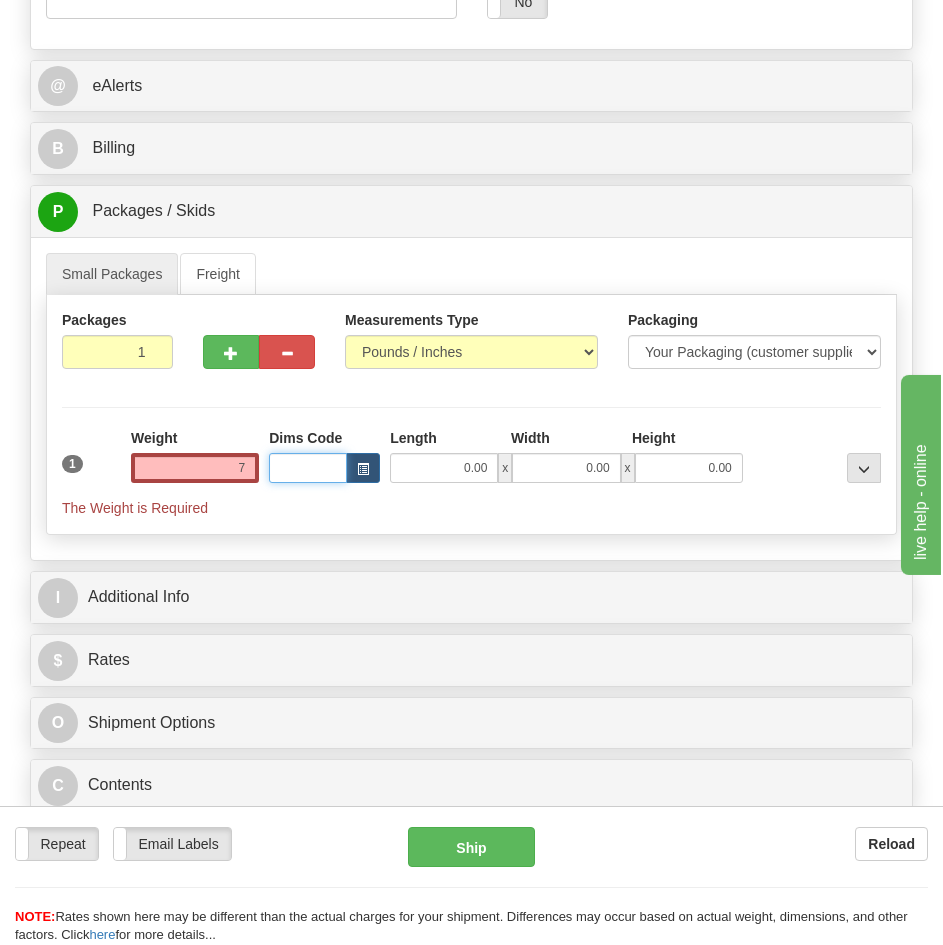 type on "7.00" 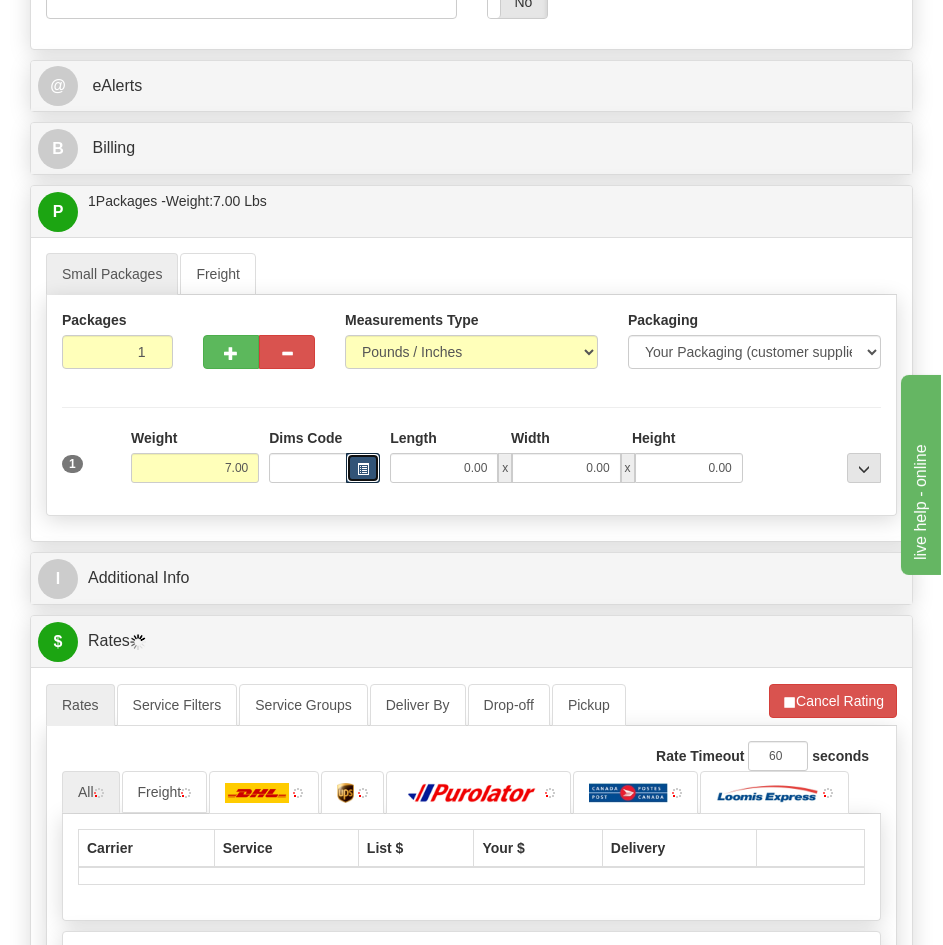 type 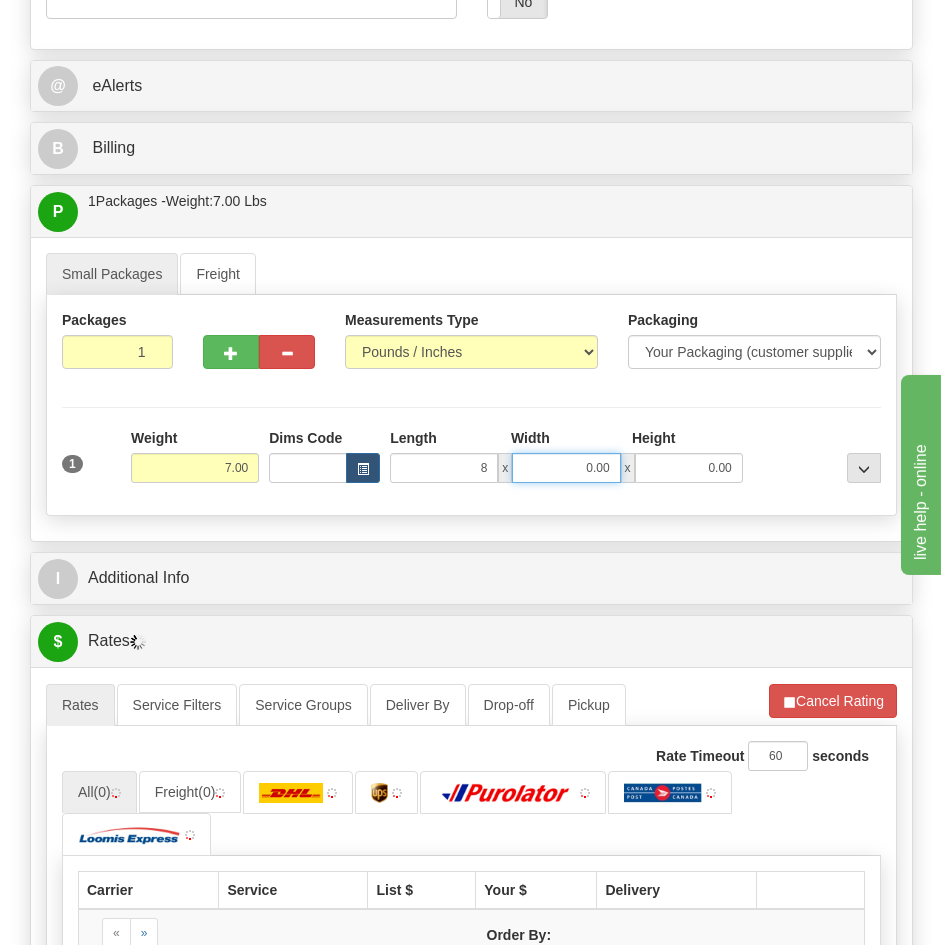 type on "8.00" 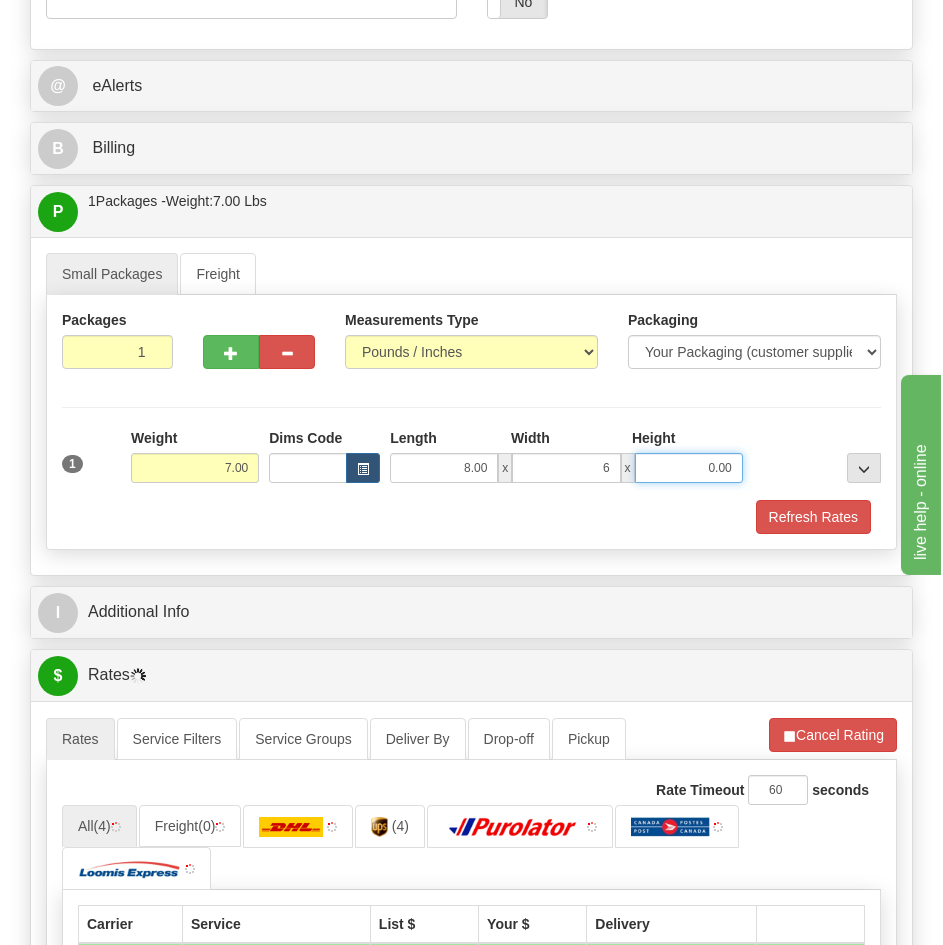 type on "6.00" 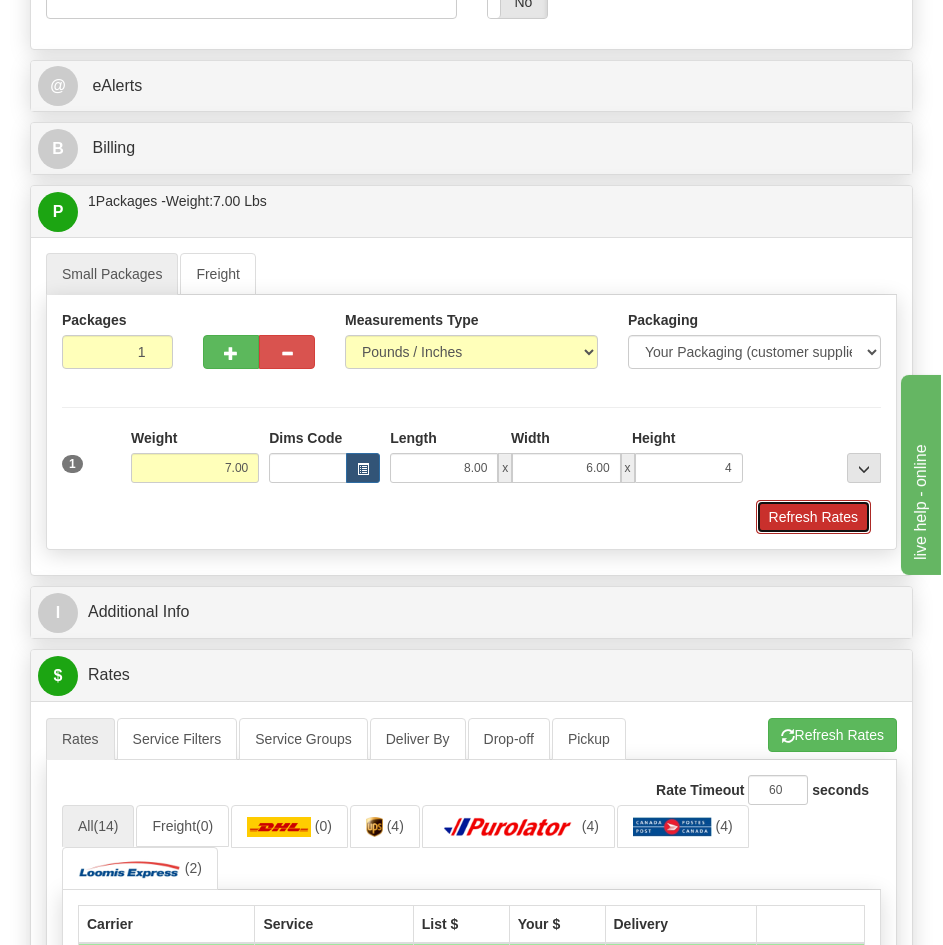 type on "4.00" 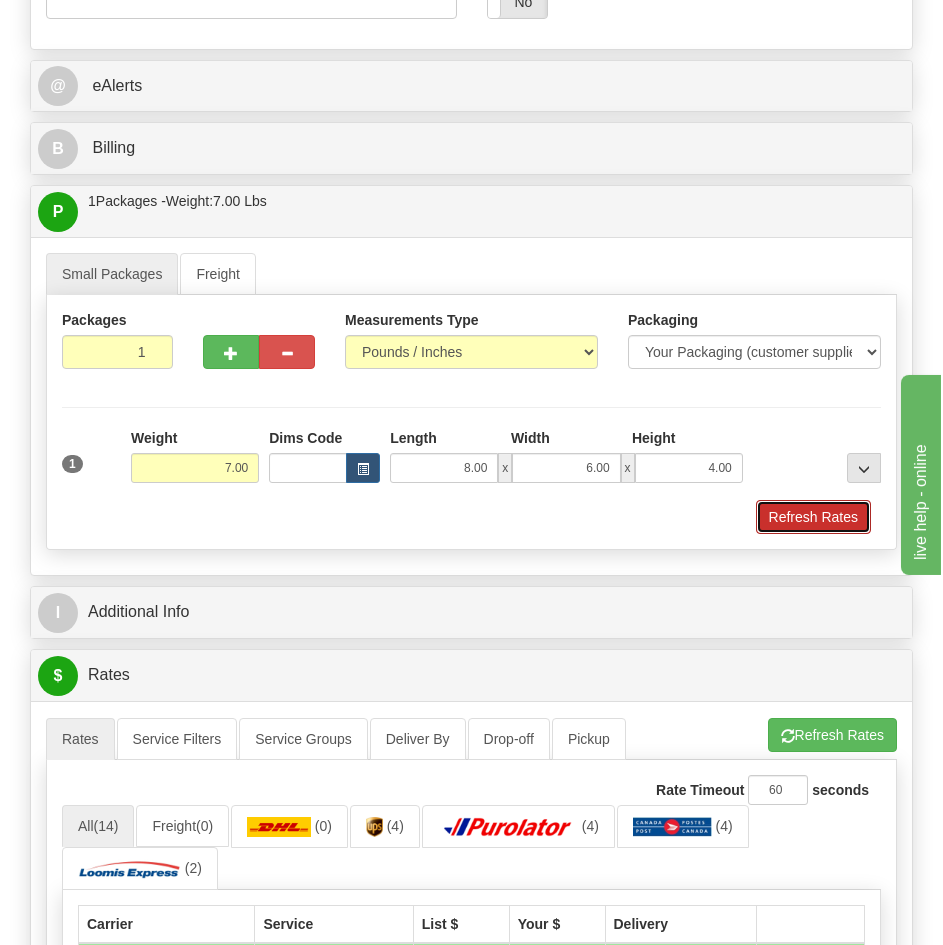 click on "Refresh Rates" at bounding box center [813, 517] 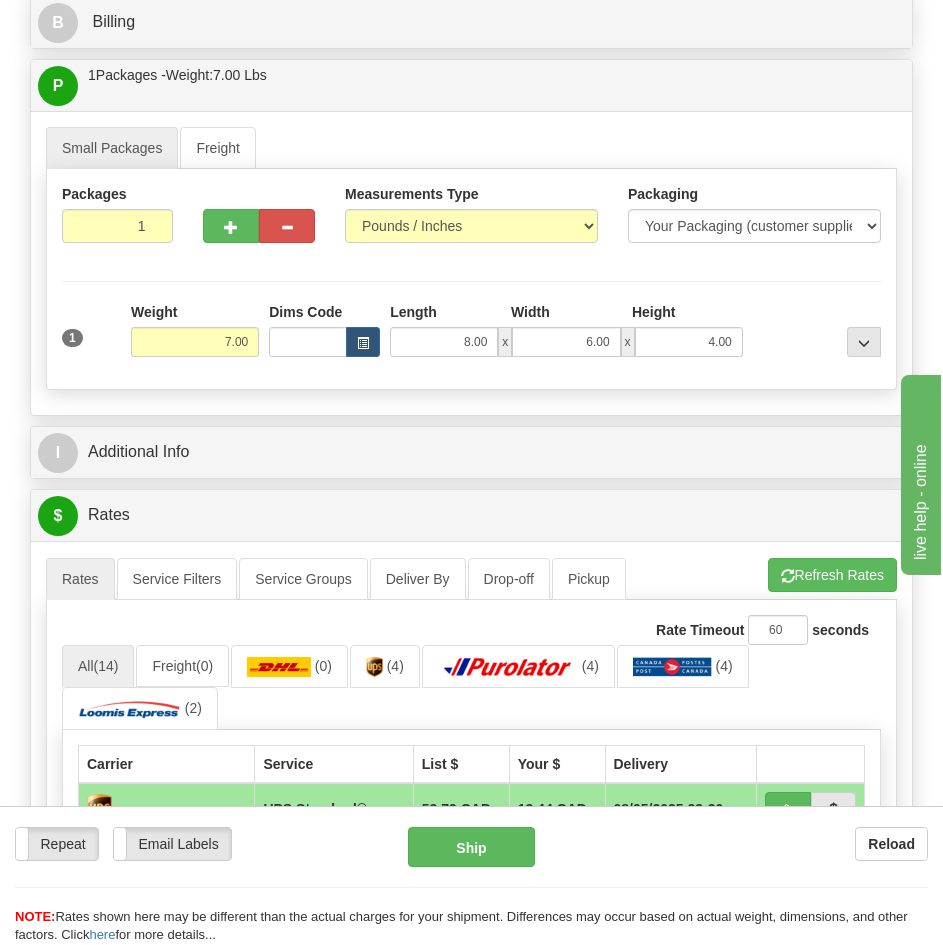 scroll, scrollTop: 1522, scrollLeft: 0, axis: vertical 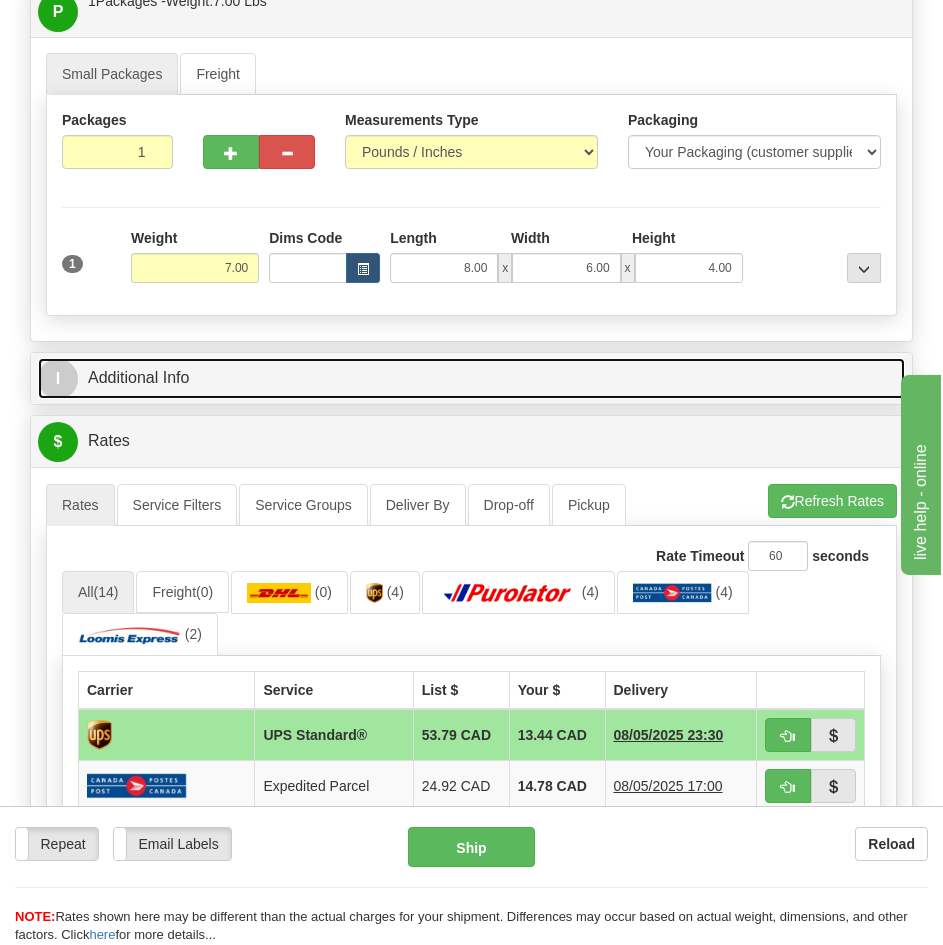 click on "I Additional Info" at bounding box center [471, 378] 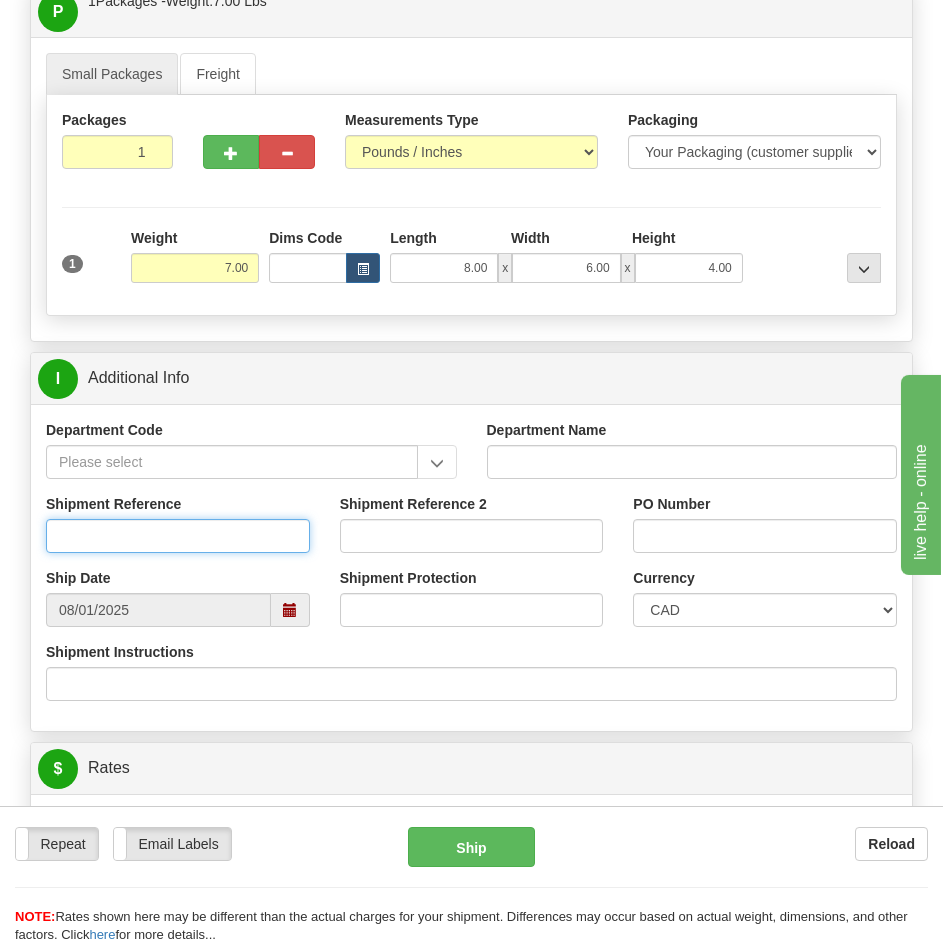 click on "Shipment Reference" at bounding box center [178, 536] 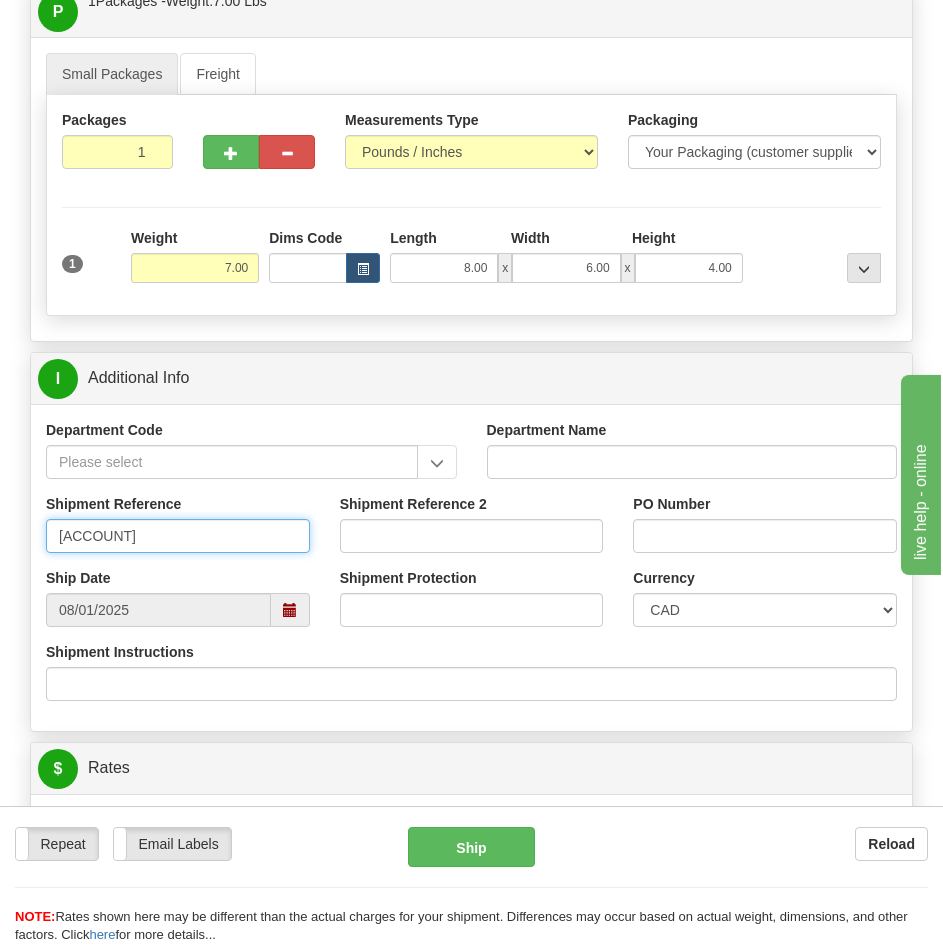 type on "S45488-30016" 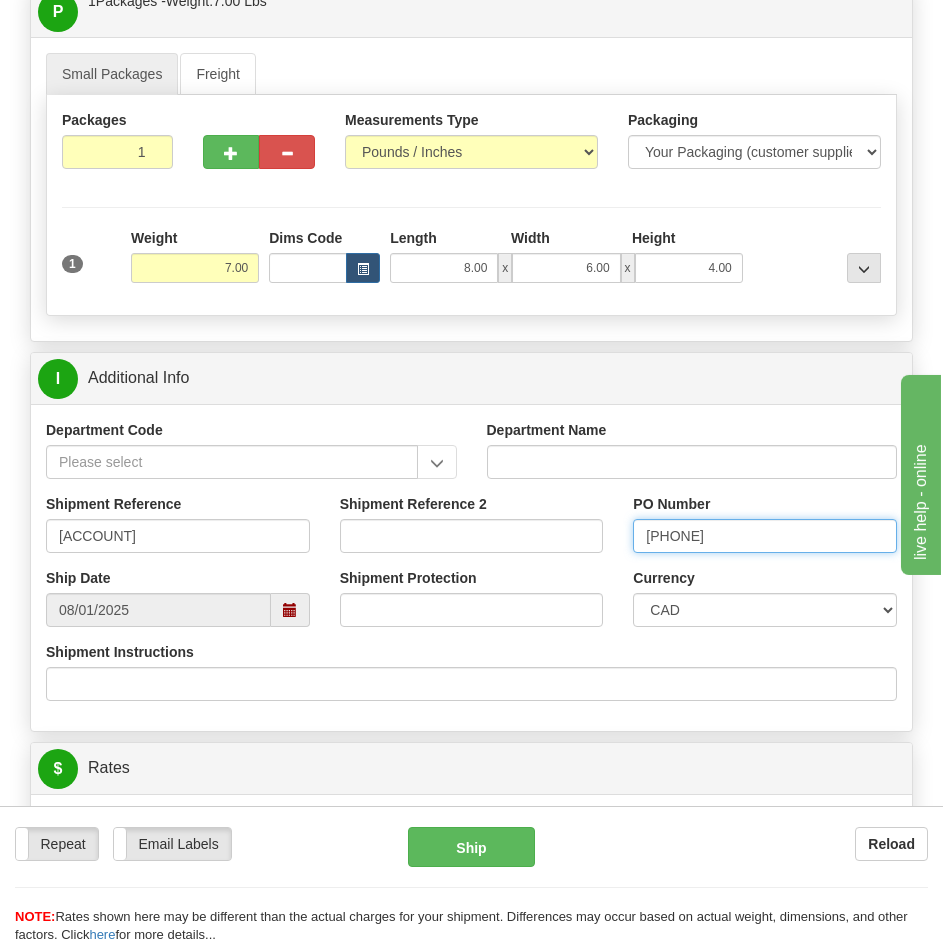 type on "5002998860" 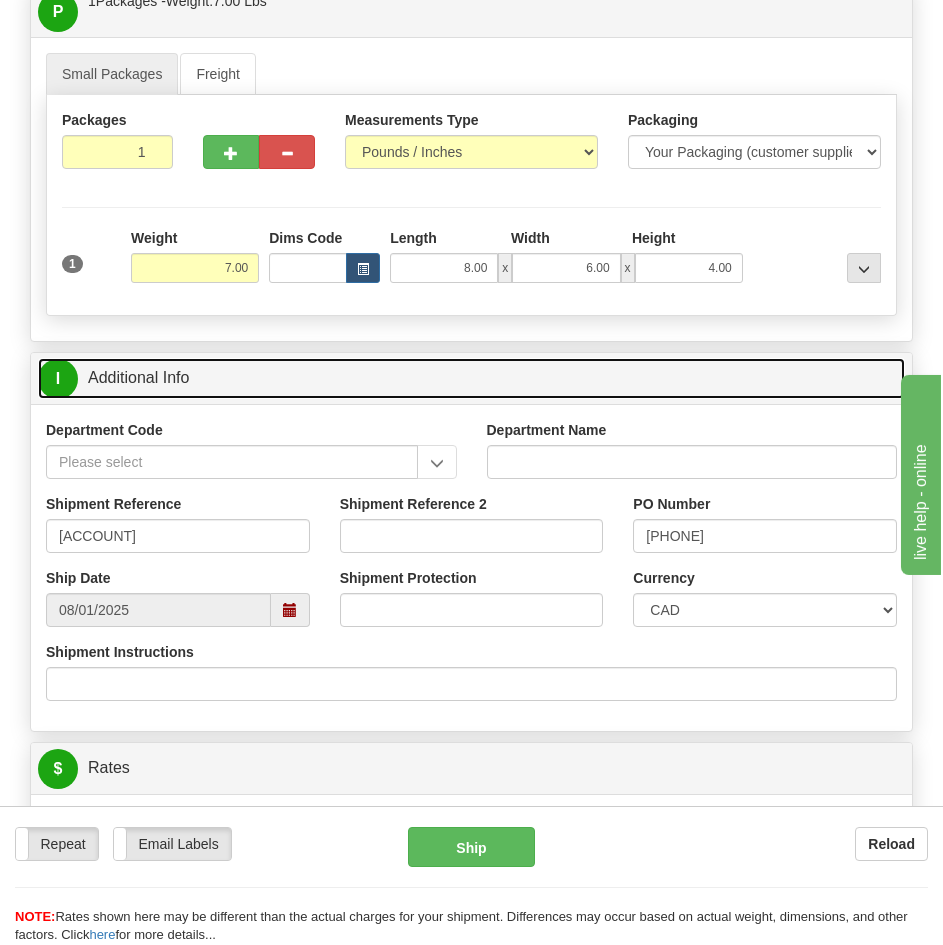 click on "I Additional Info" at bounding box center (471, 378) 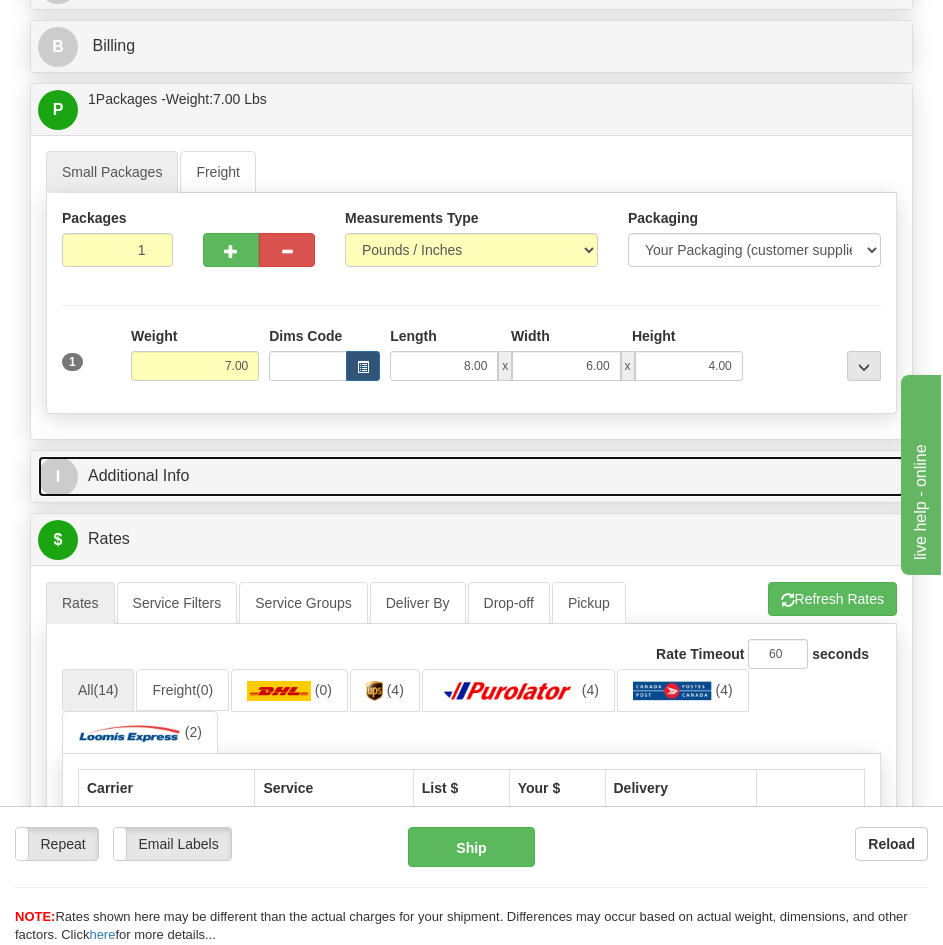 scroll, scrollTop: 1222, scrollLeft: 0, axis: vertical 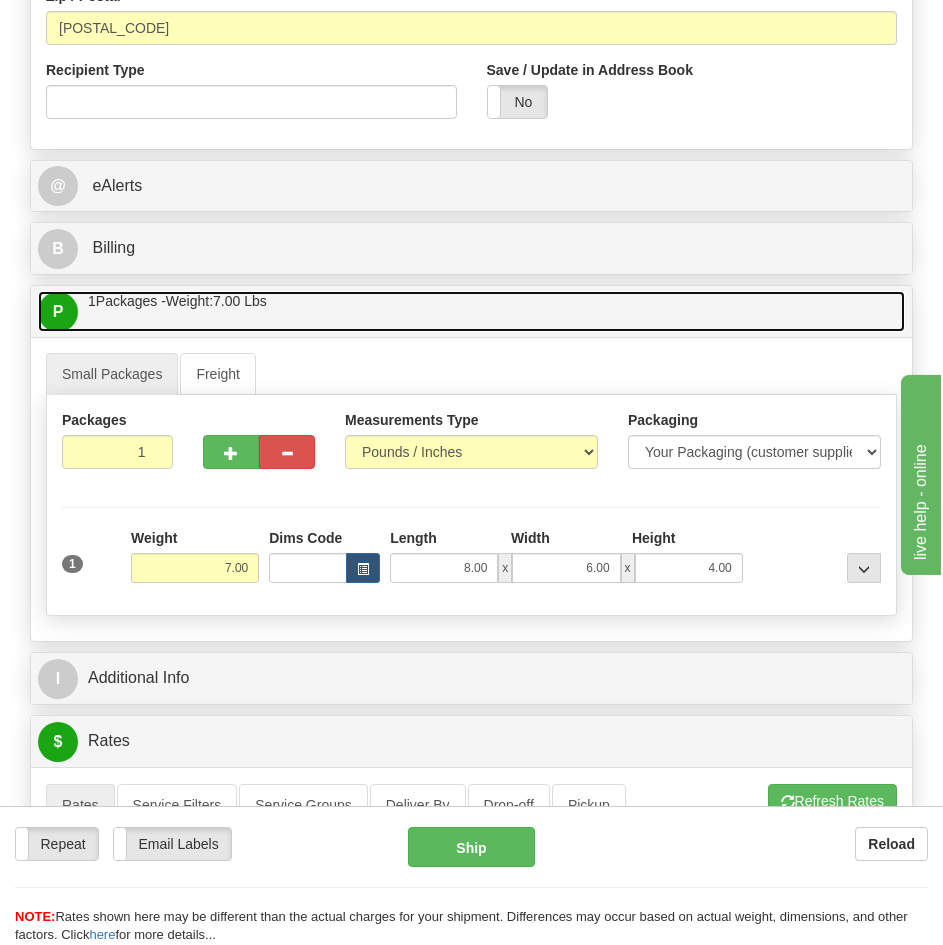 click on "P
Packages / Skids
1
Packages -
Weight:  7.00   Lbs
1
Skids -
Weight:  NaN   Lbs" at bounding box center (471, 311) 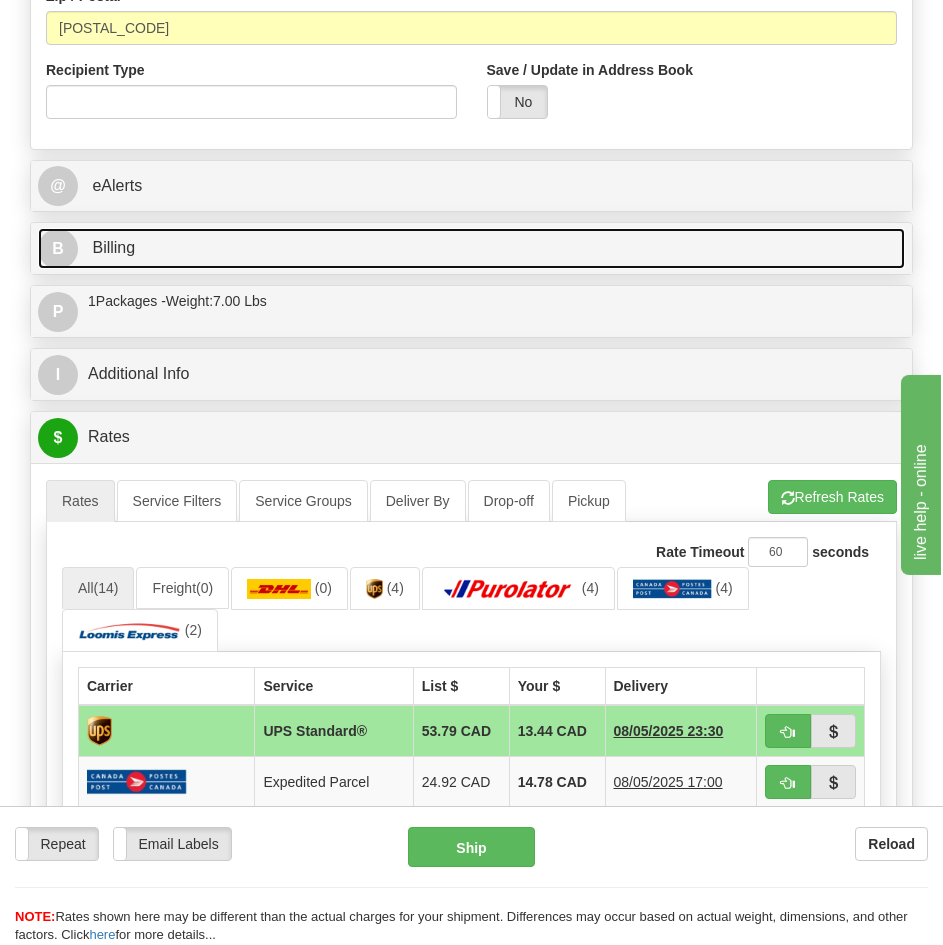 click on "B
Billing" at bounding box center (471, 248) 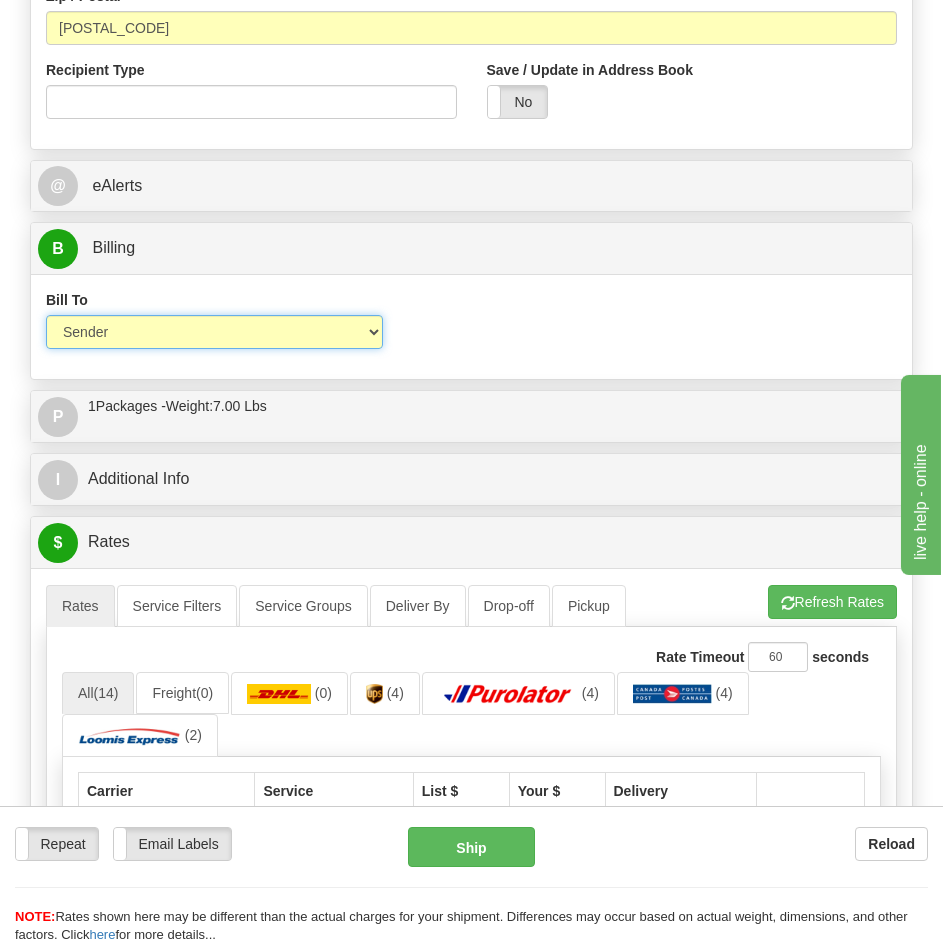click on "Sender
Recipient
Third Party
Collect" at bounding box center (214, 332) 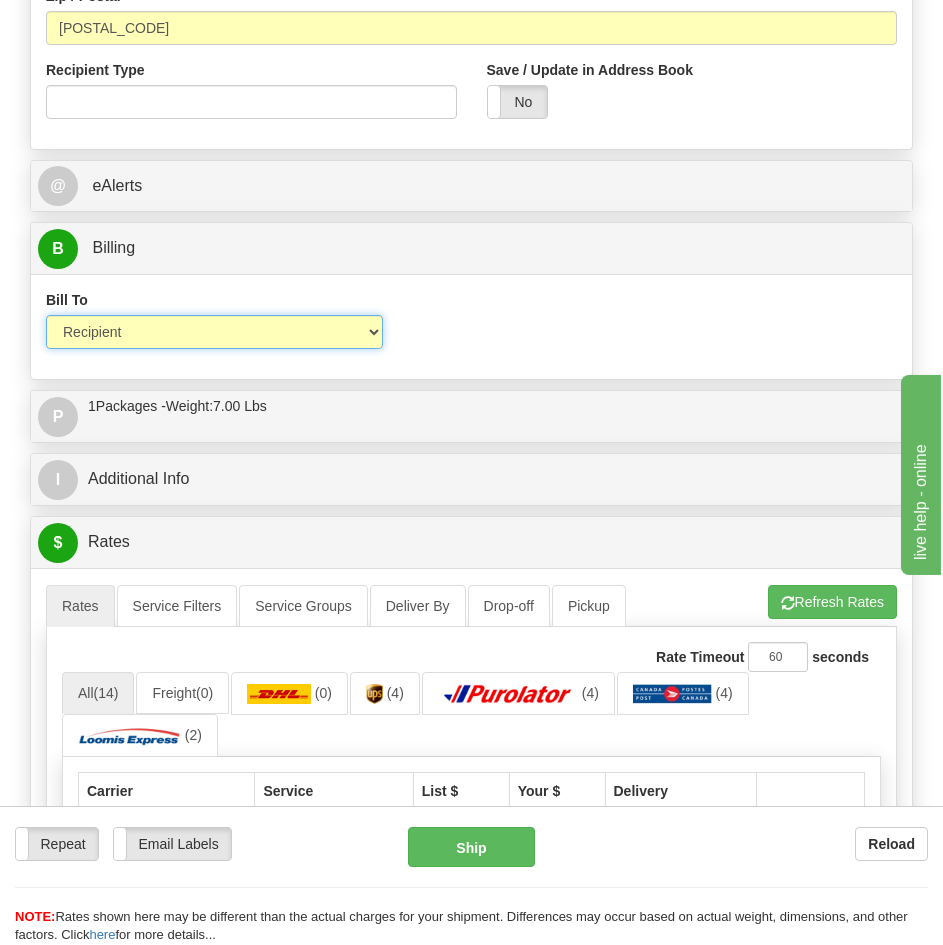 click on "Sender
Recipient
Third Party
Collect" at bounding box center (214, 332) 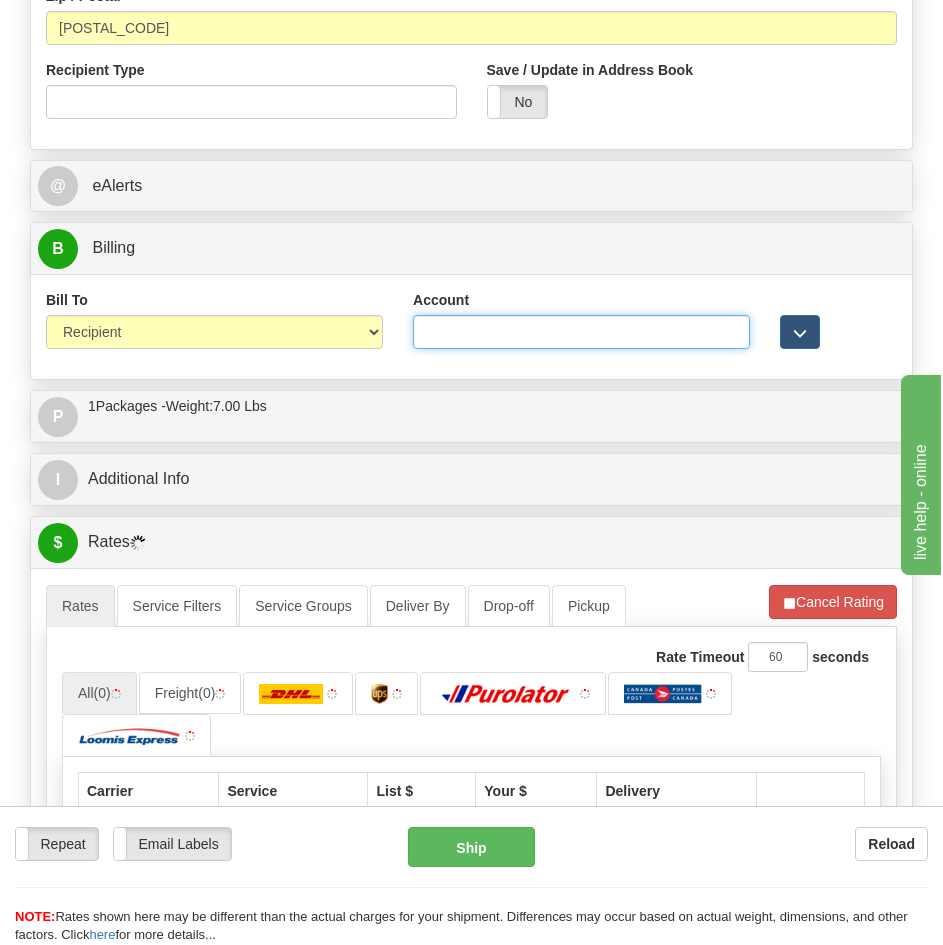 click on "Account" at bounding box center (581, 332) 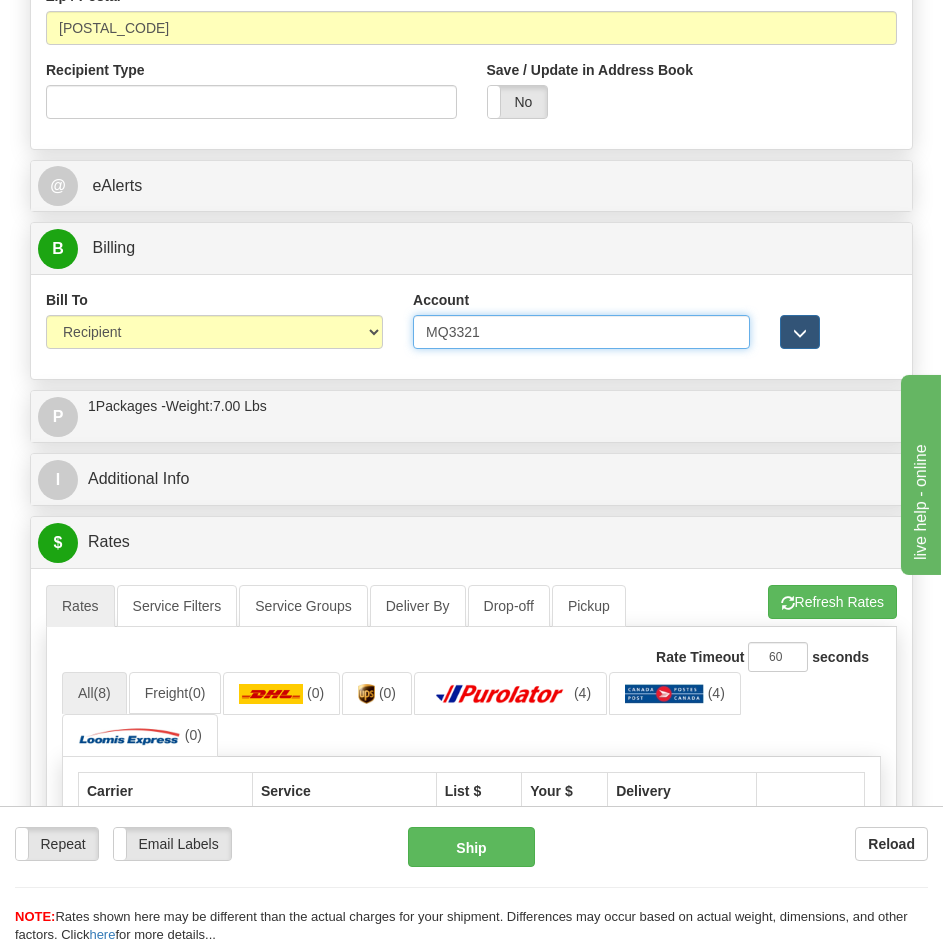 type on "MQ3321" 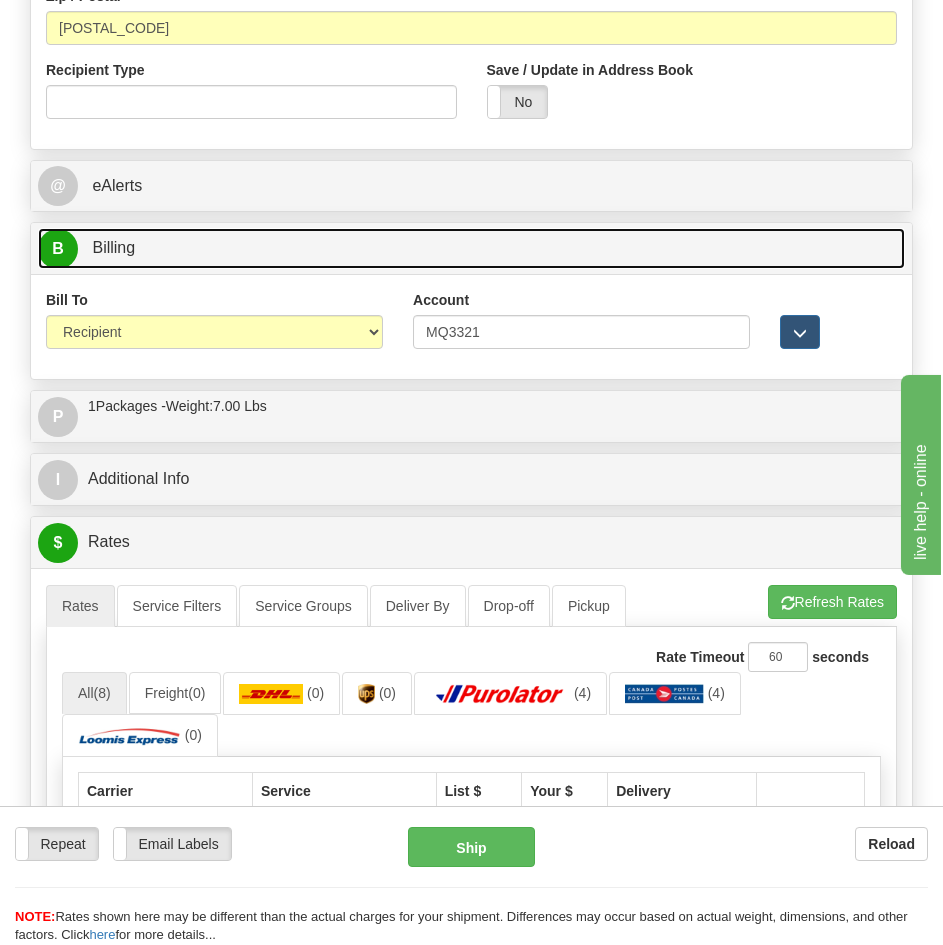 click on "B
Billing" at bounding box center [471, 248] 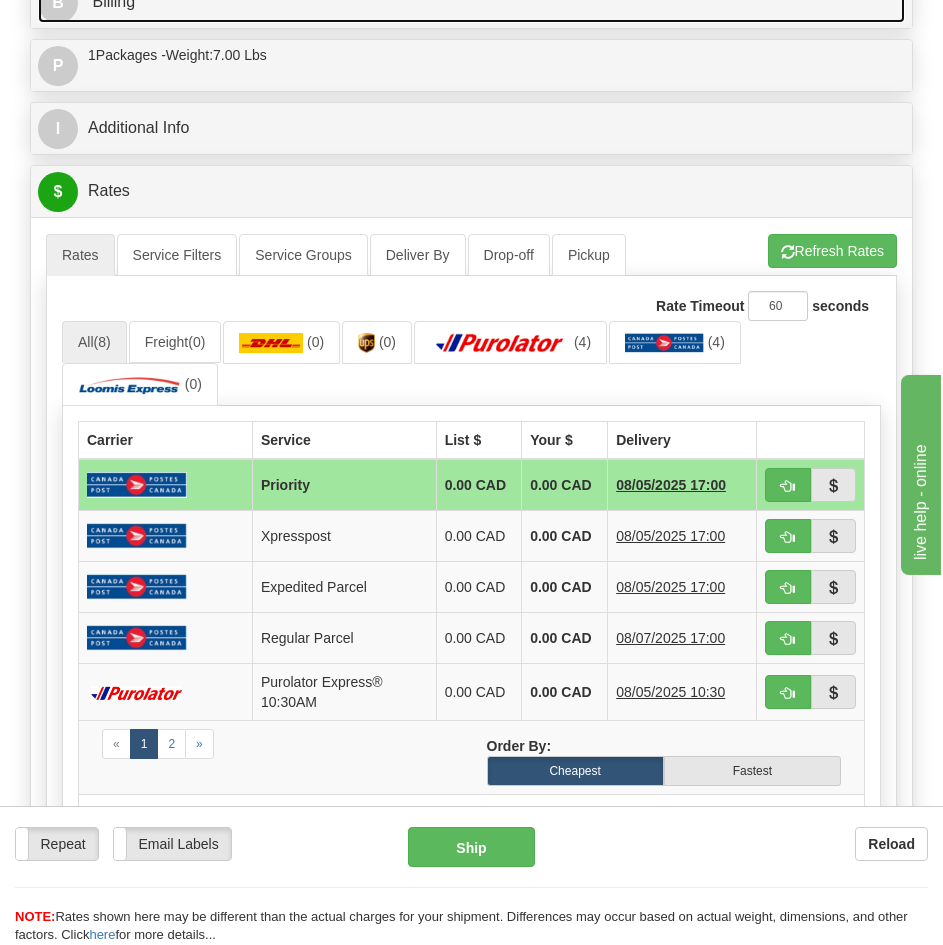 scroll, scrollTop: 1522, scrollLeft: 0, axis: vertical 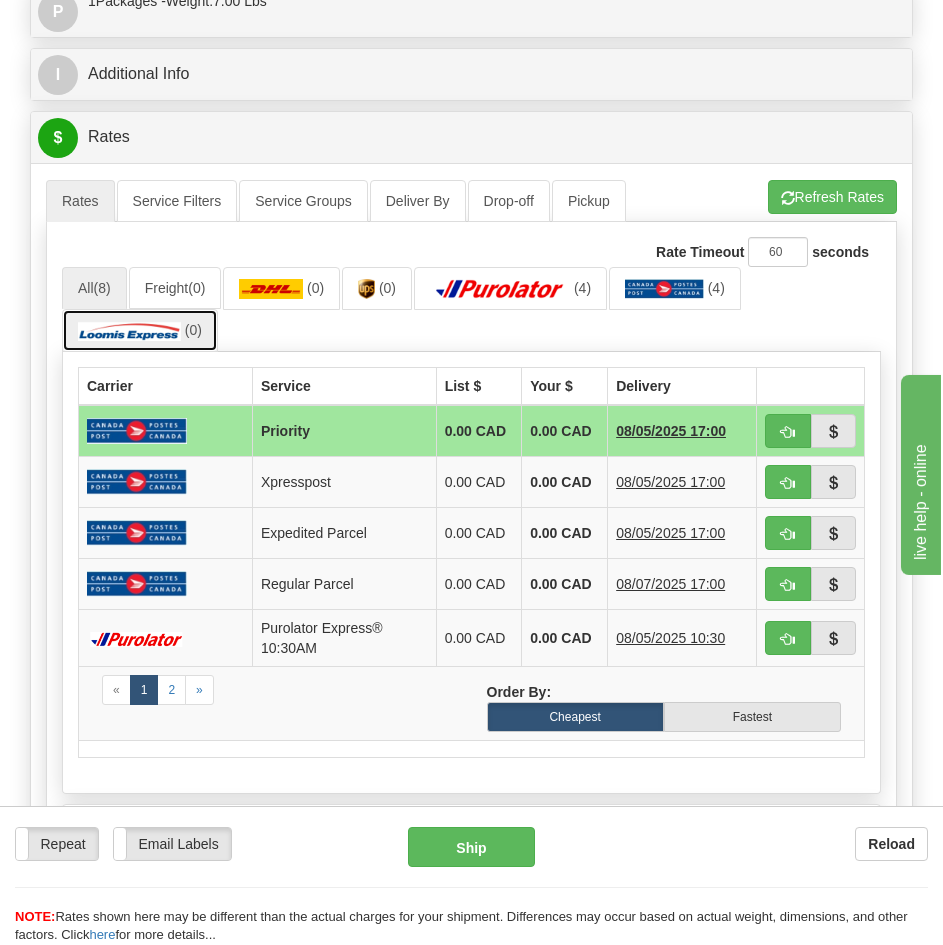 click on "(0)" at bounding box center [193, 330] 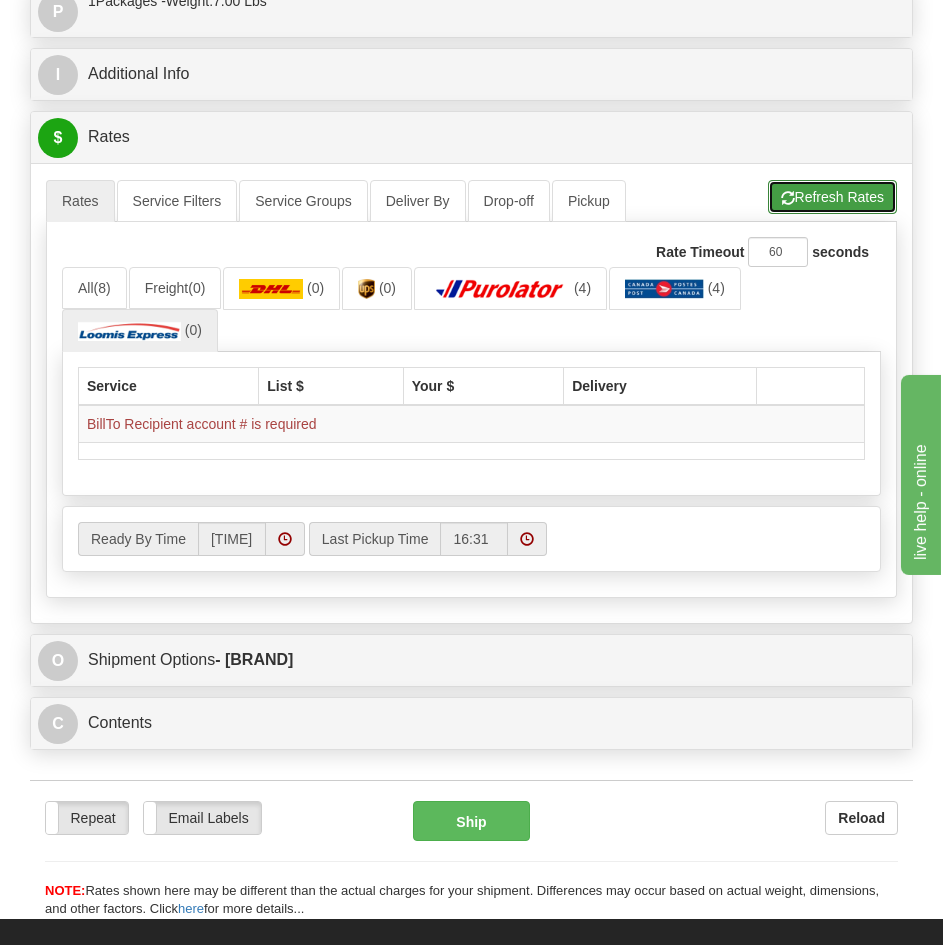 click on "Refresh Rates" at bounding box center (832, 197) 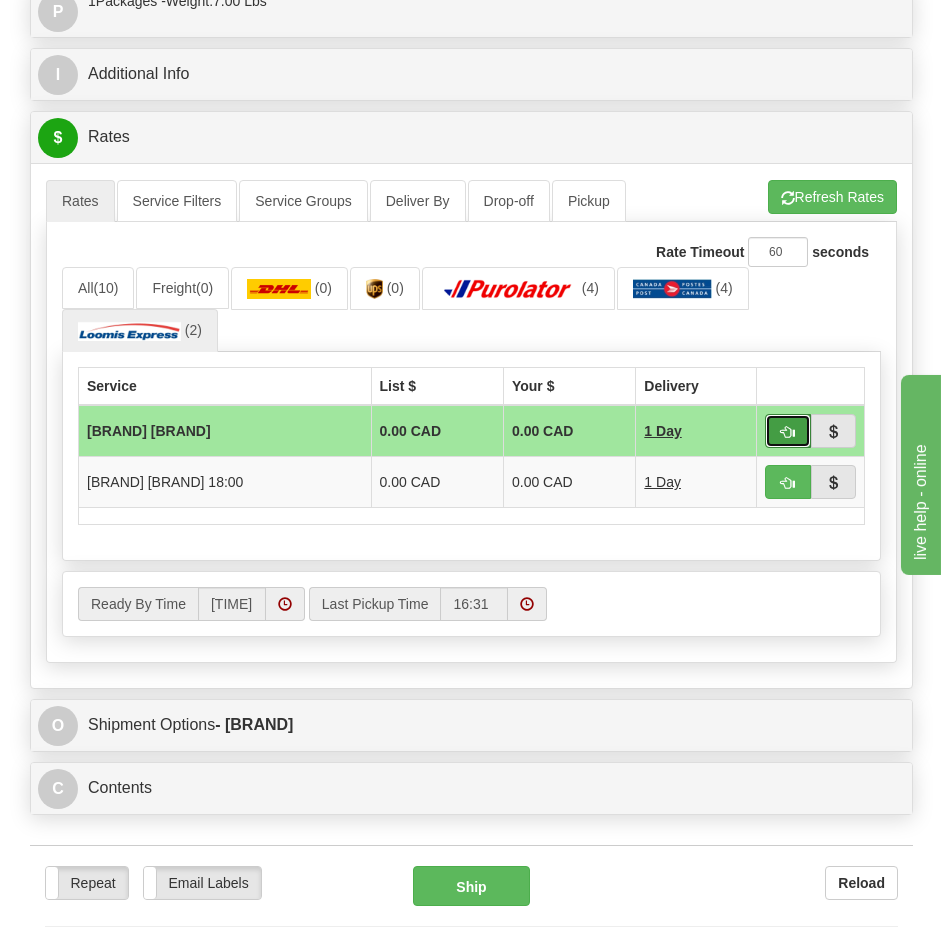 click at bounding box center [788, 431] 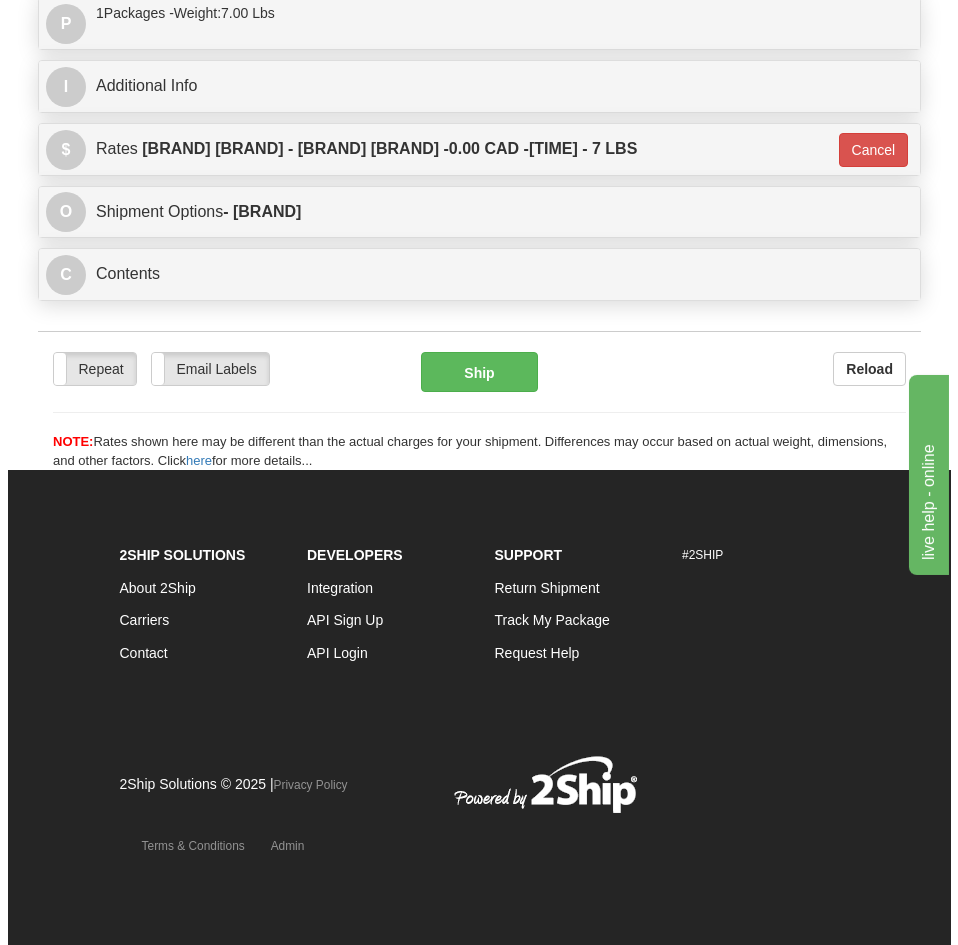 scroll, scrollTop: 1511, scrollLeft: 0, axis: vertical 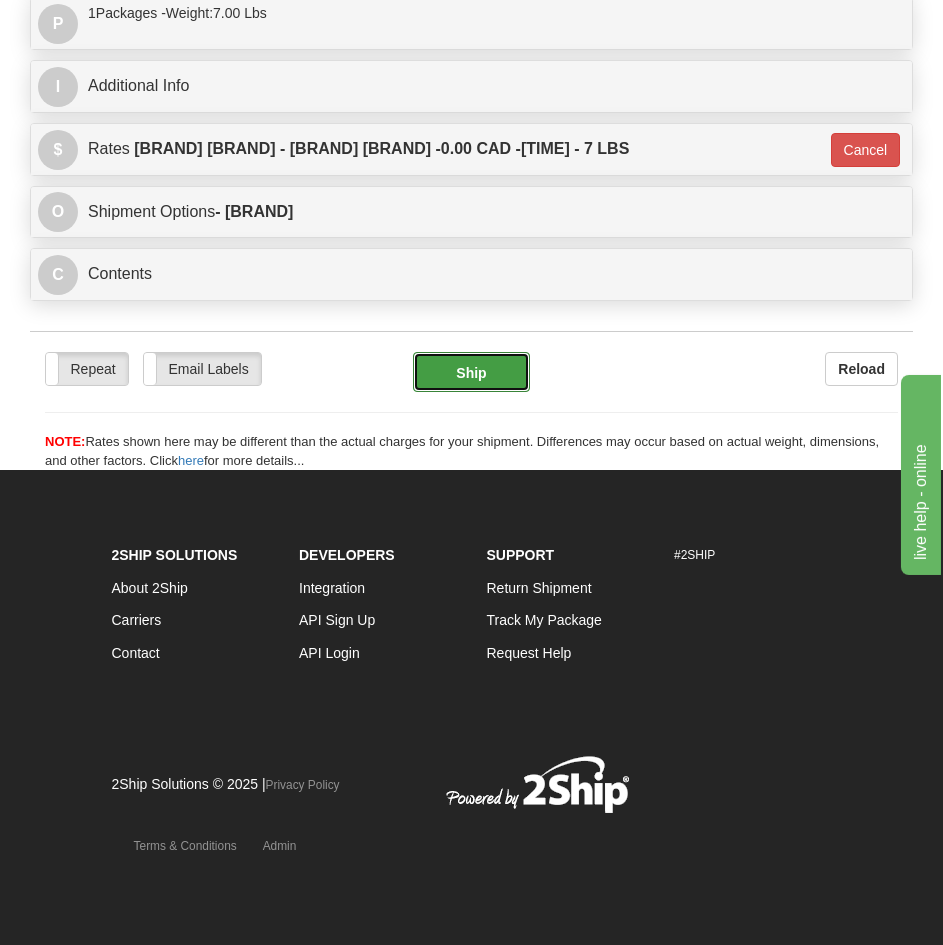 click on "Ship" at bounding box center (471, 372) 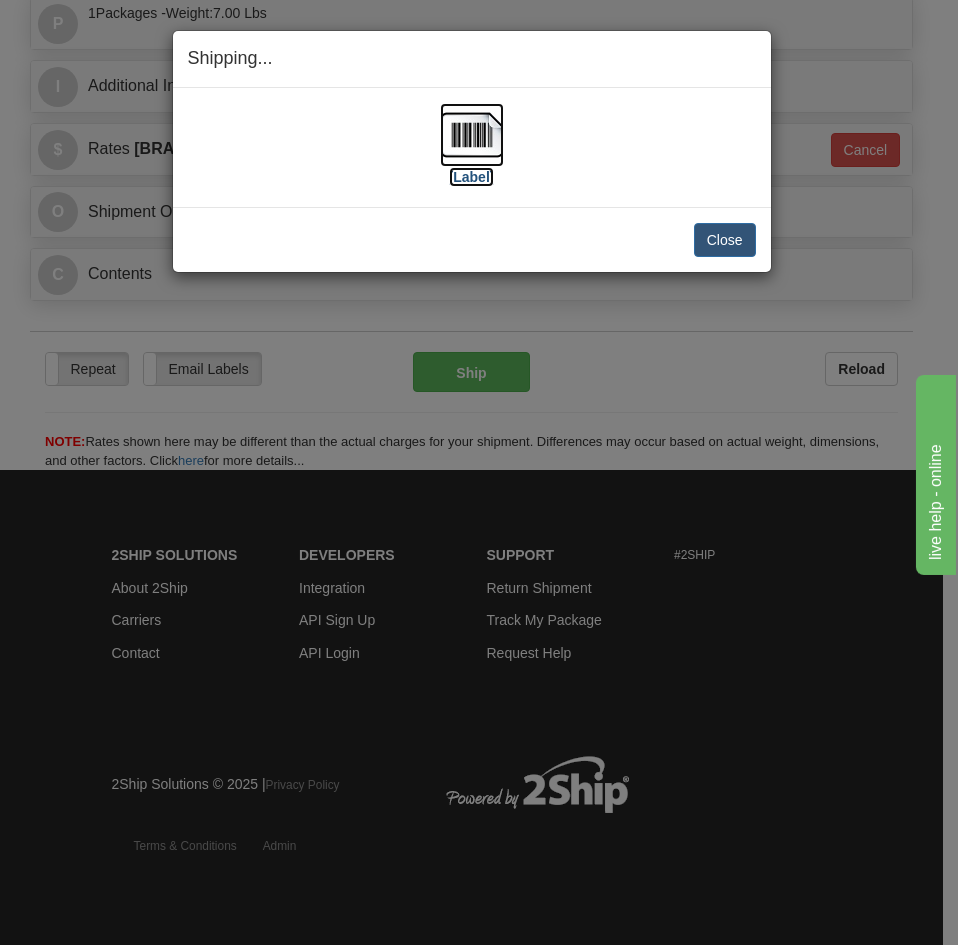 click at bounding box center [472, 135] 